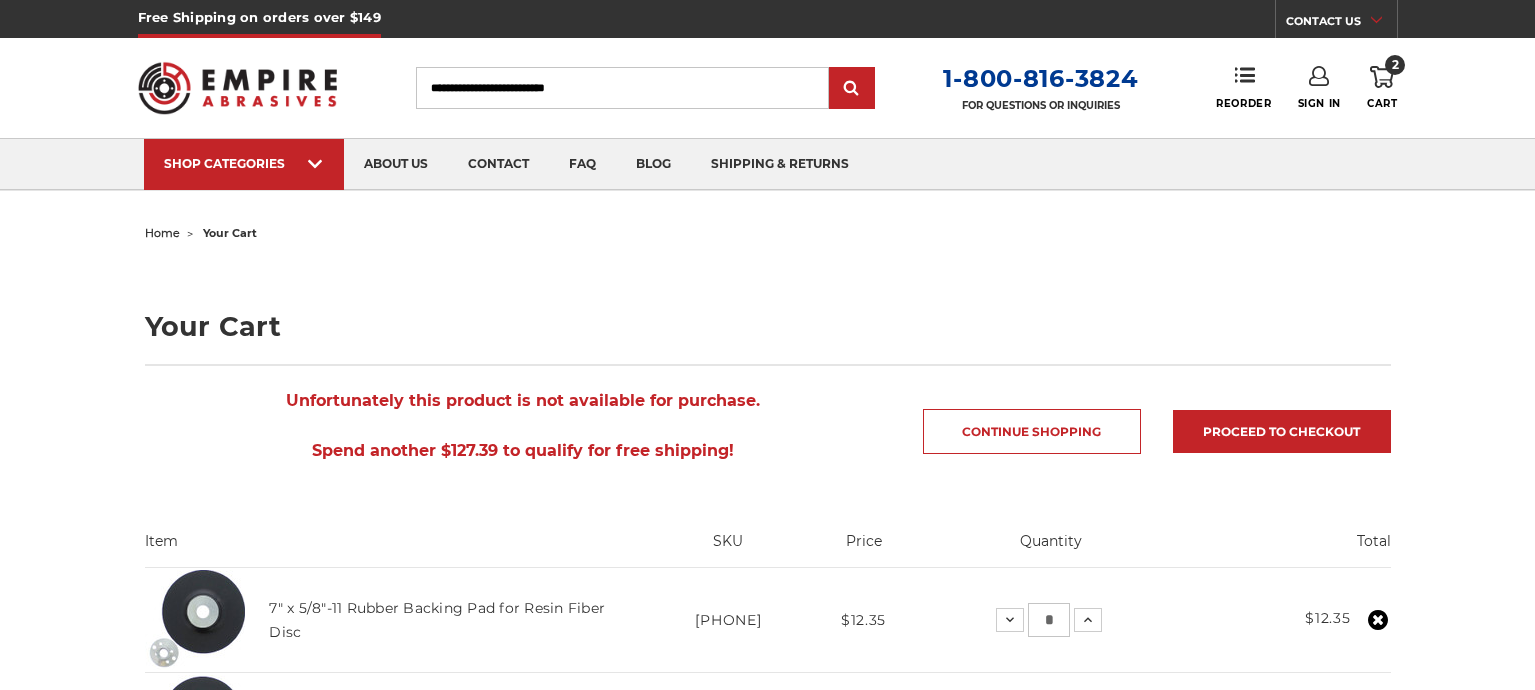 scroll, scrollTop: 0, scrollLeft: 0, axis: both 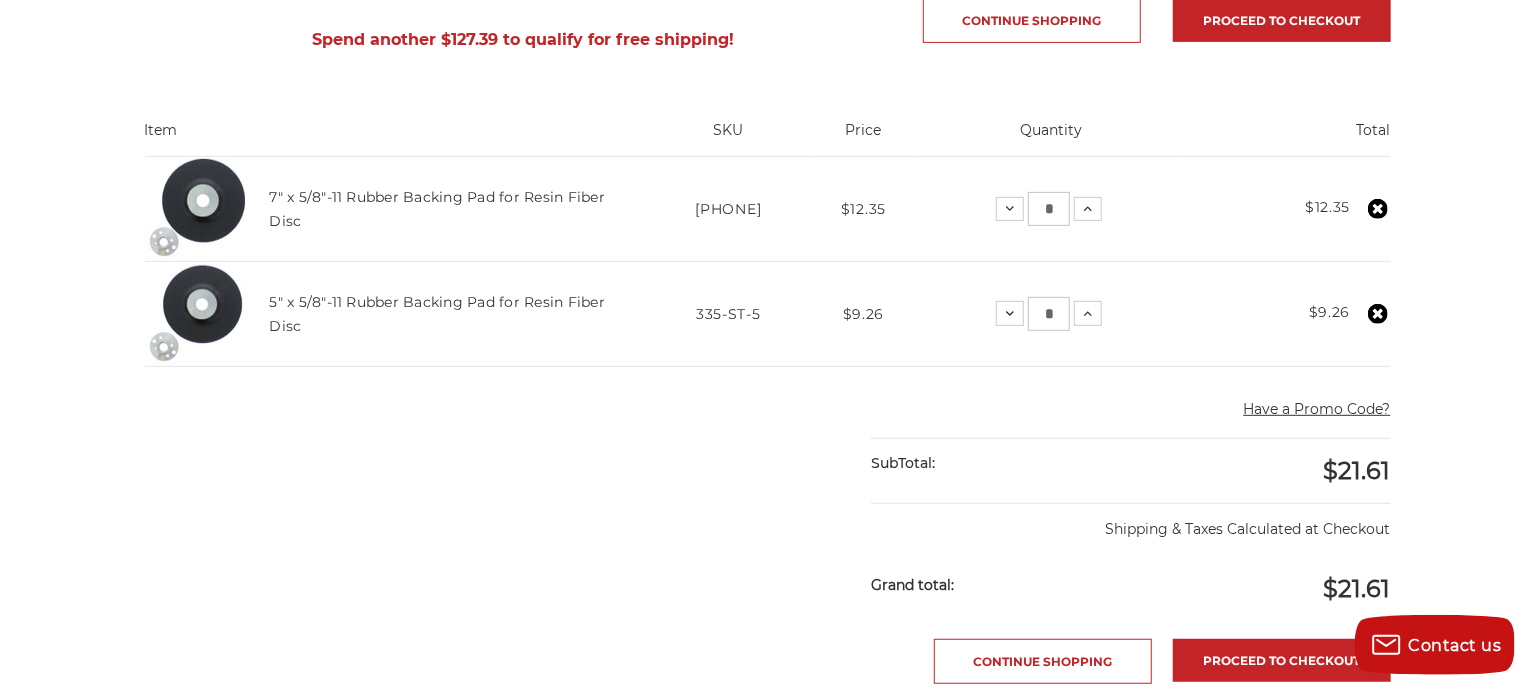 click 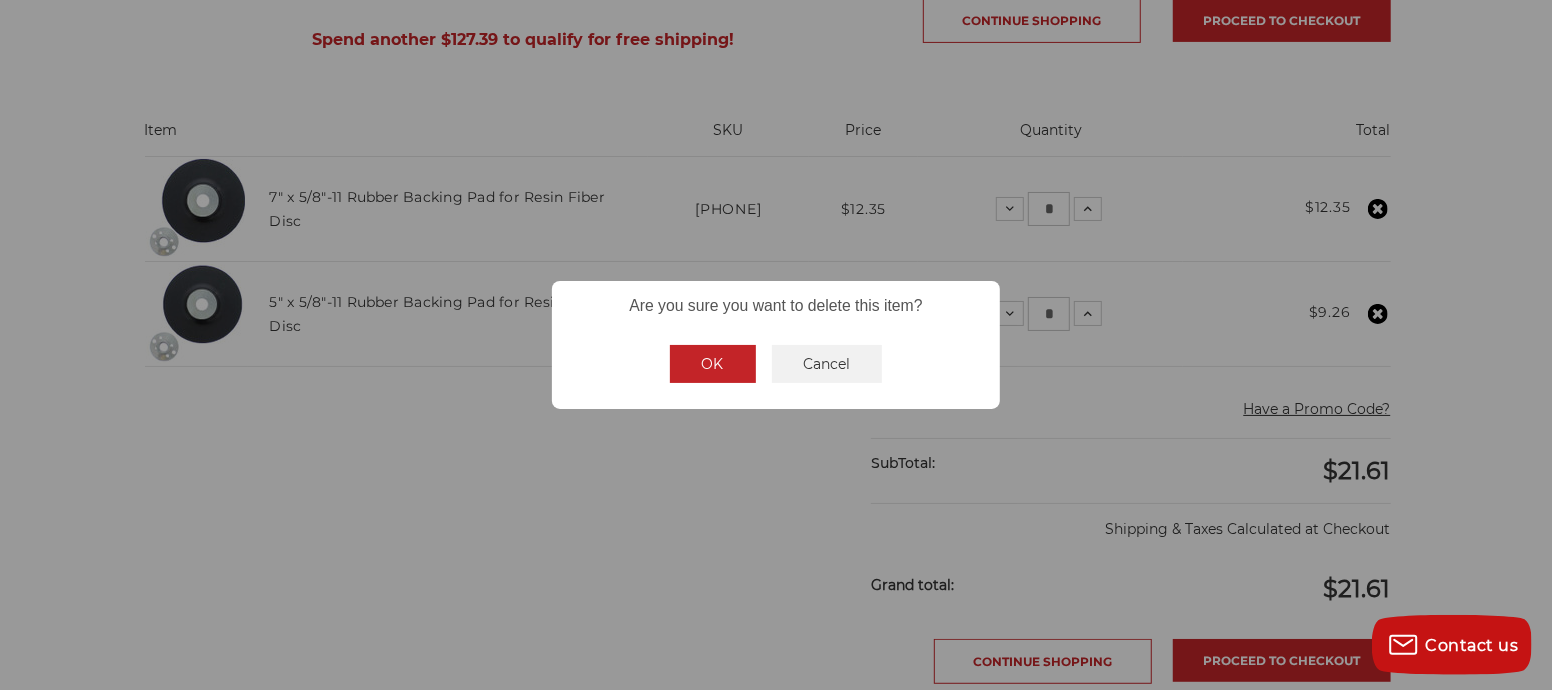 click on "OK" at bounding box center [713, 364] 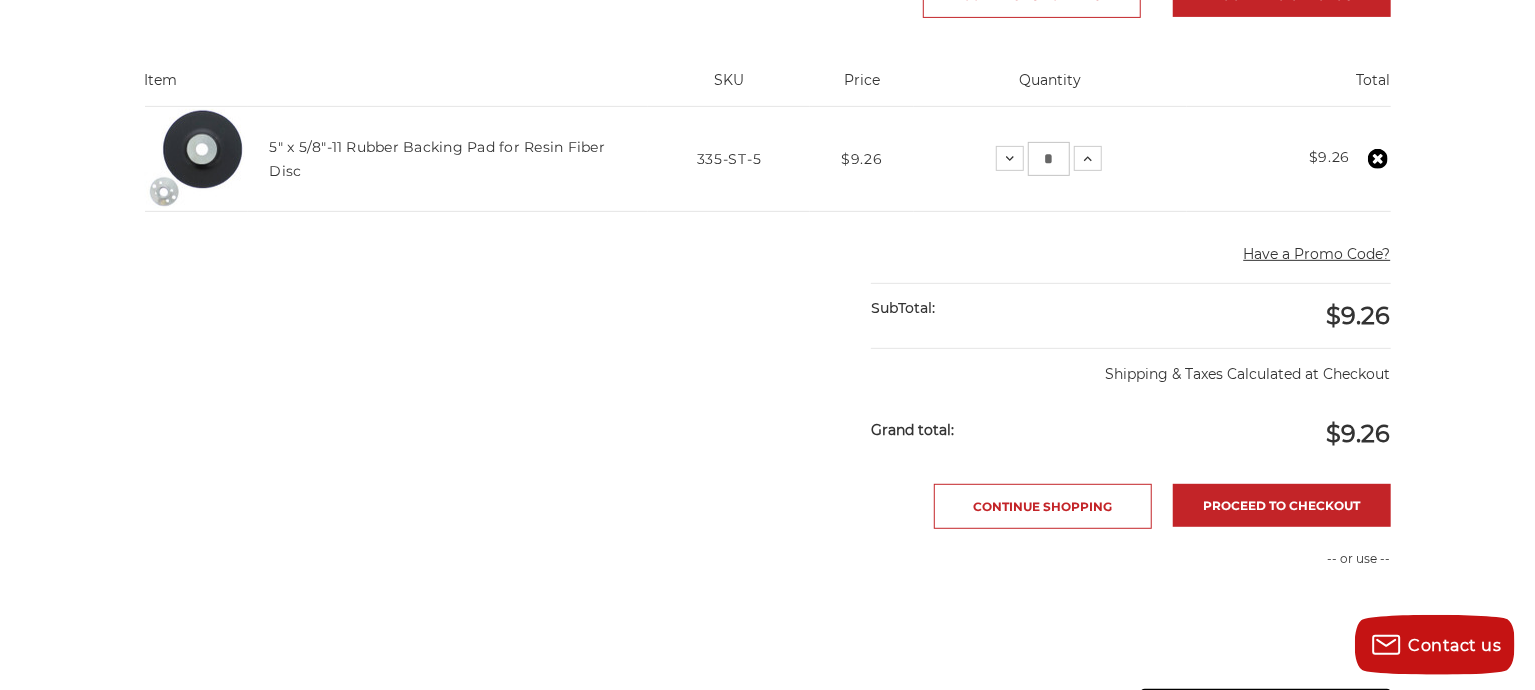 click 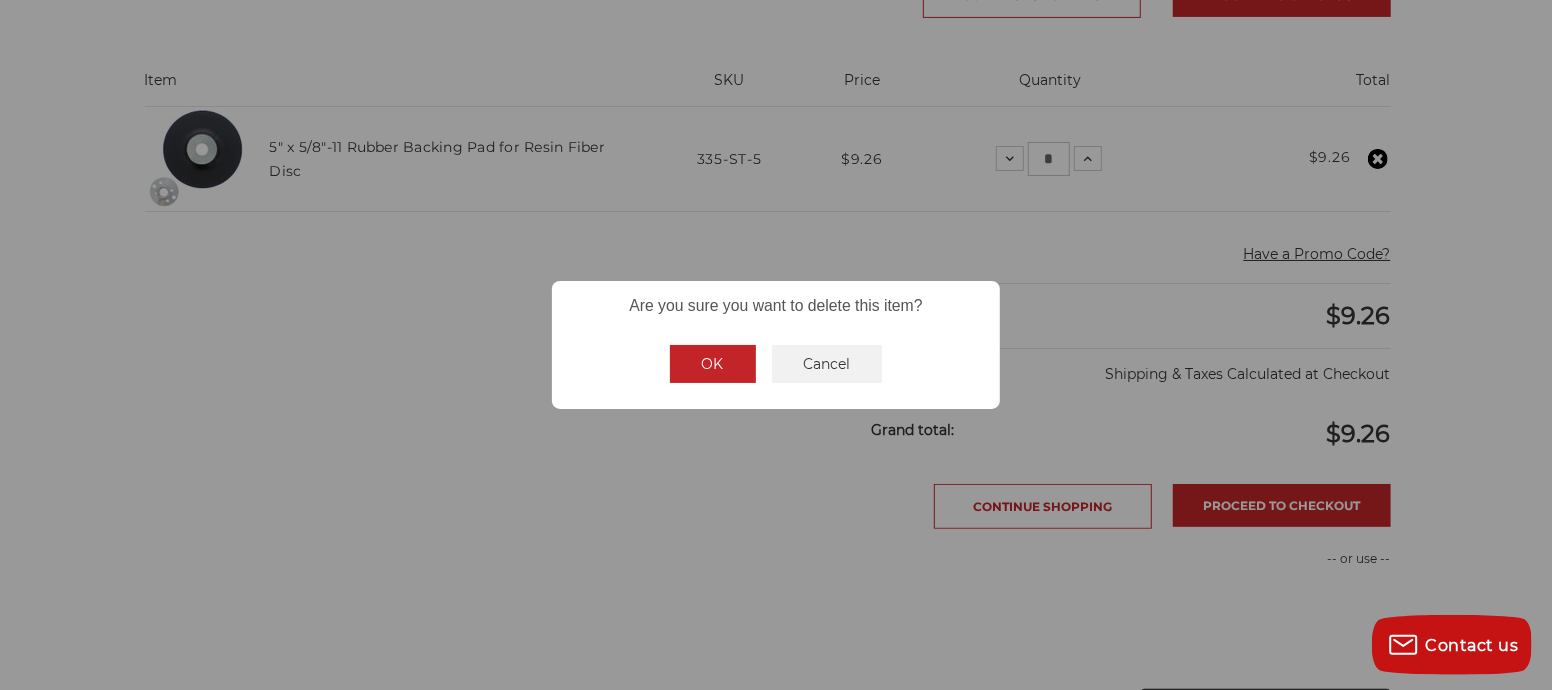 click on "OK" at bounding box center [713, 364] 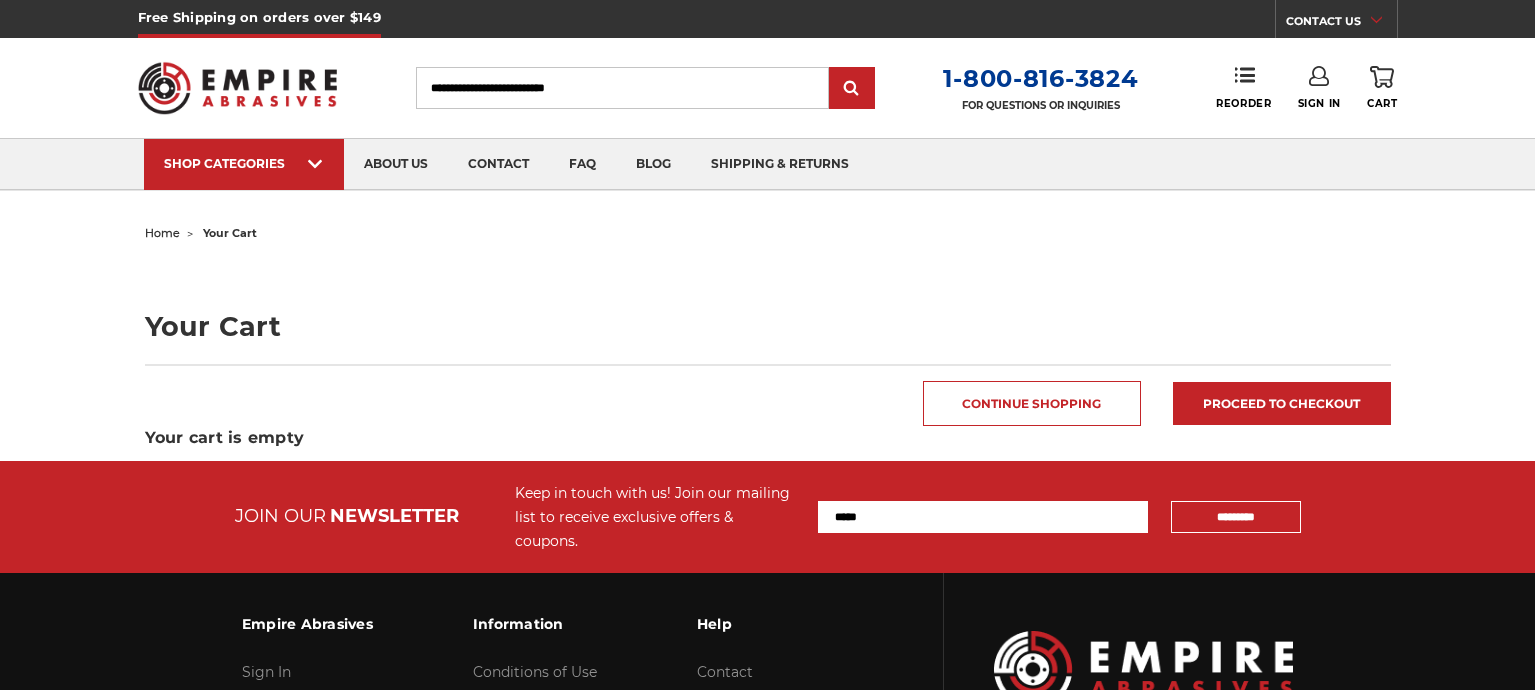 scroll, scrollTop: 0, scrollLeft: 0, axis: both 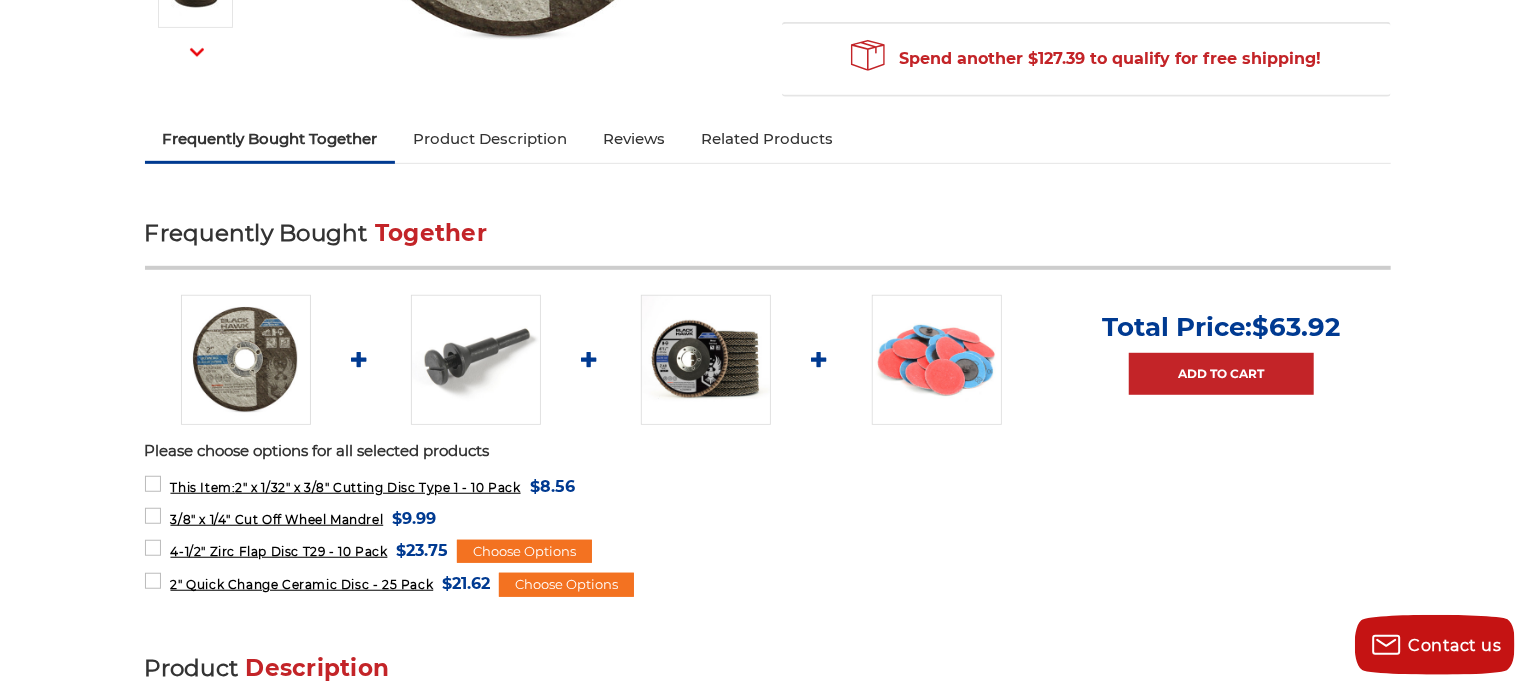 click at bounding box center [476, 360] 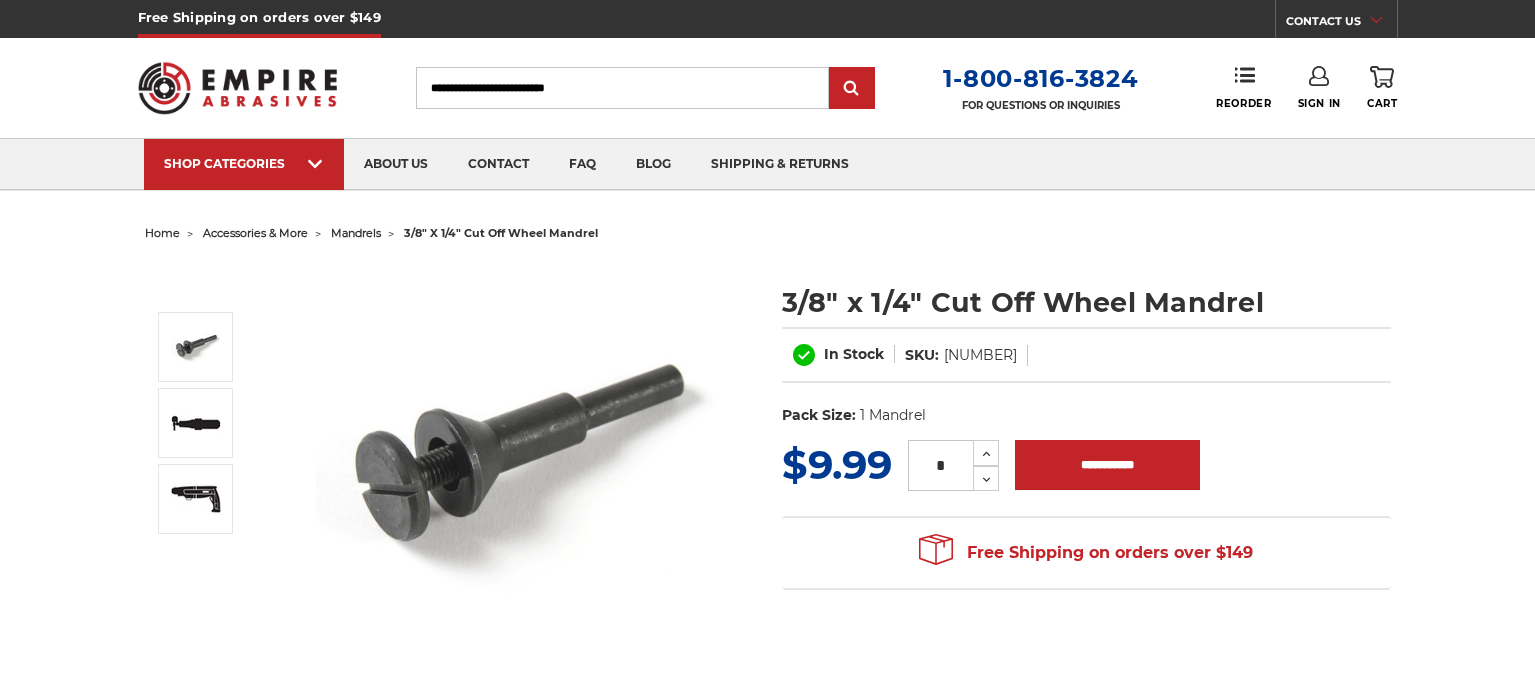 scroll, scrollTop: 0, scrollLeft: 0, axis: both 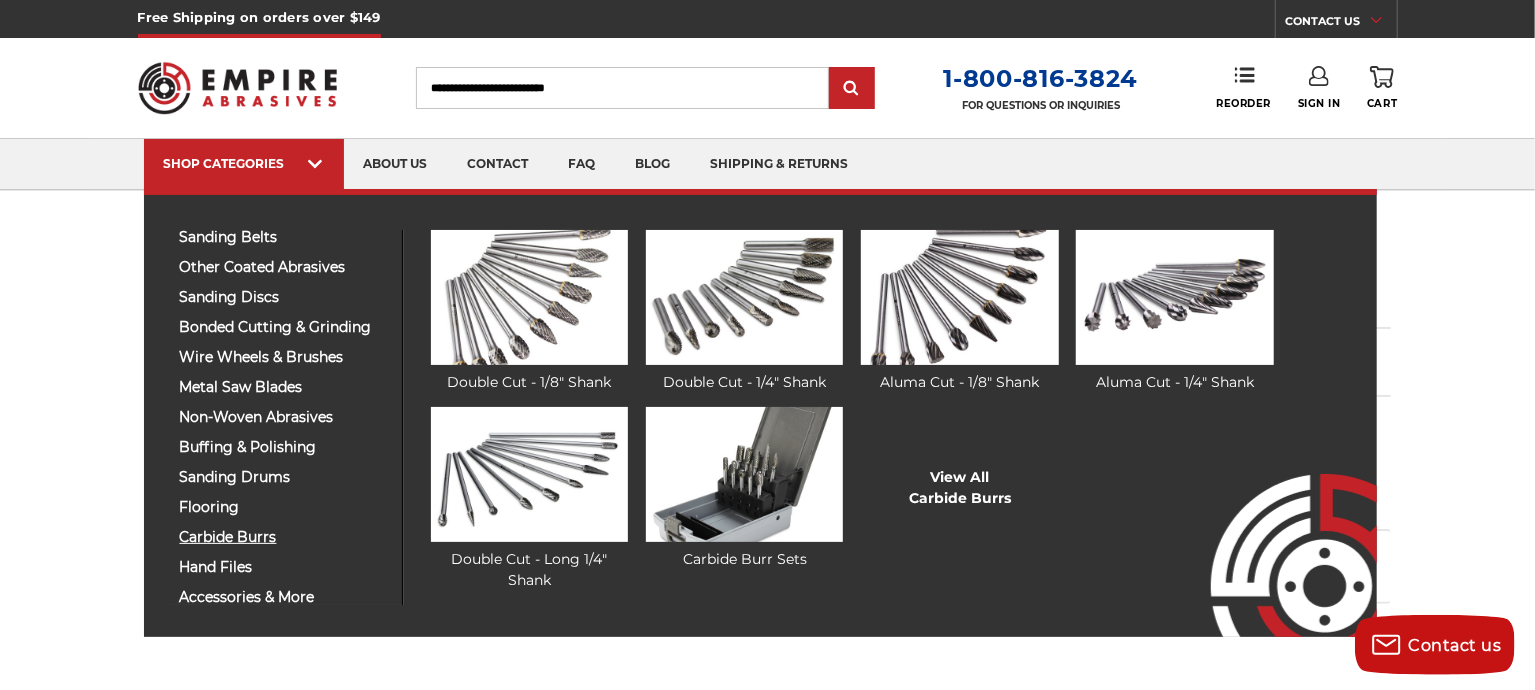 click on "carbide burrs" at bounding box center (283, 537) 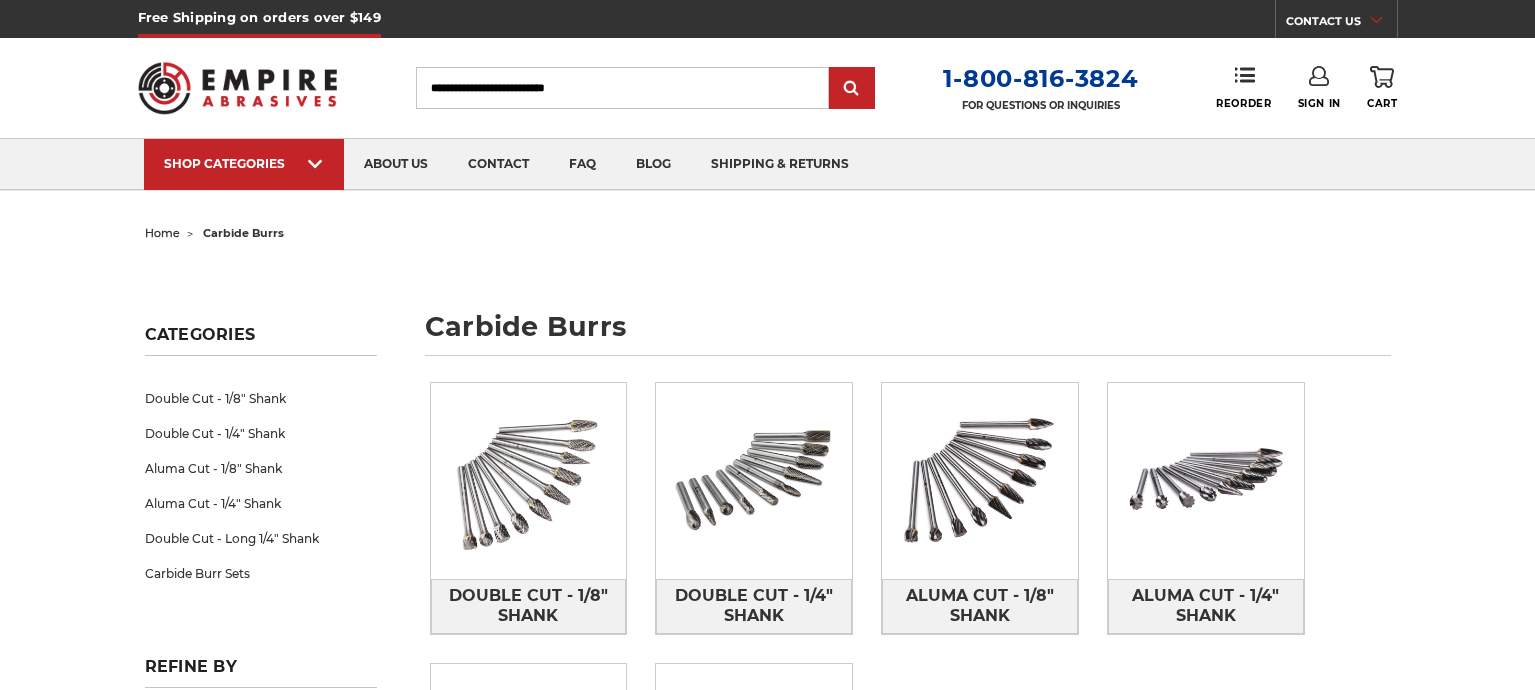 scroll, scrollTop: 0, scrollLeft: 0, axis: both 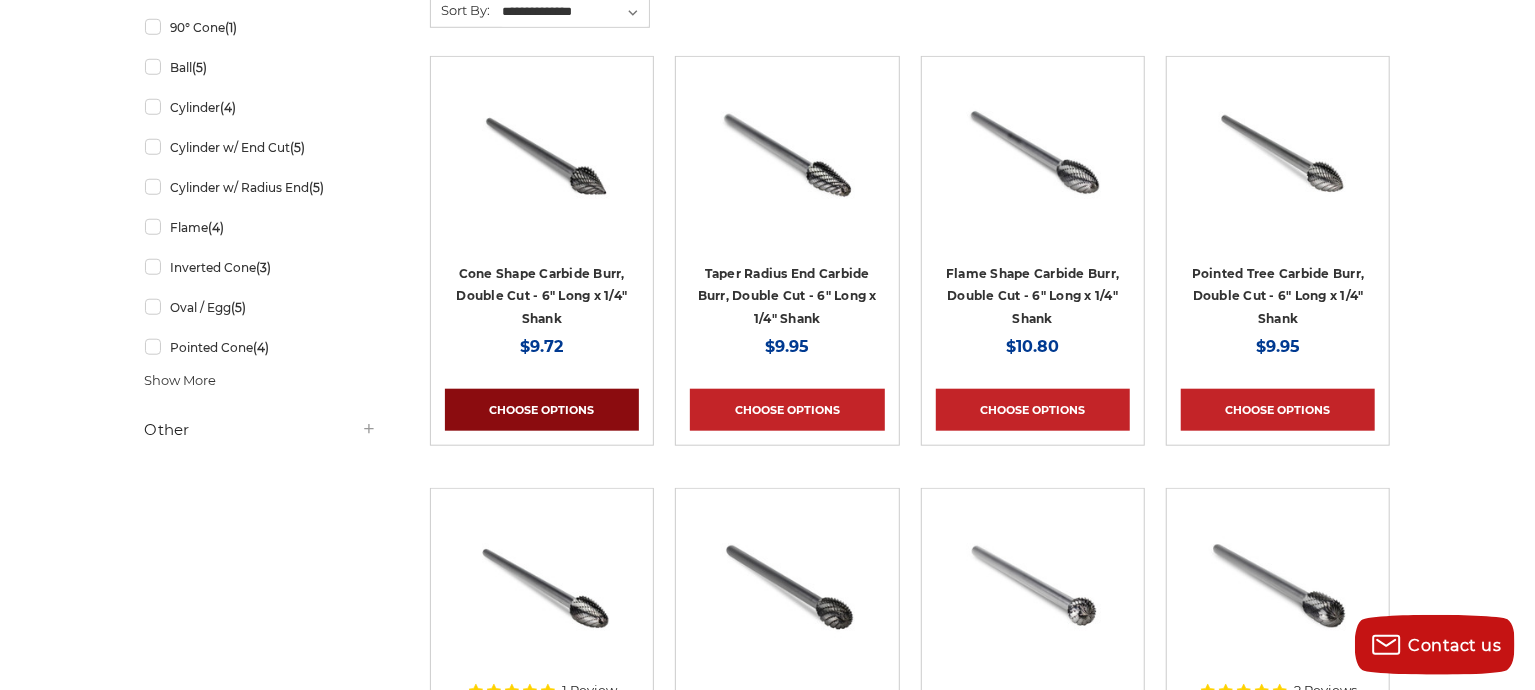 click on "Choose Options" at bounding box center (542, 410) 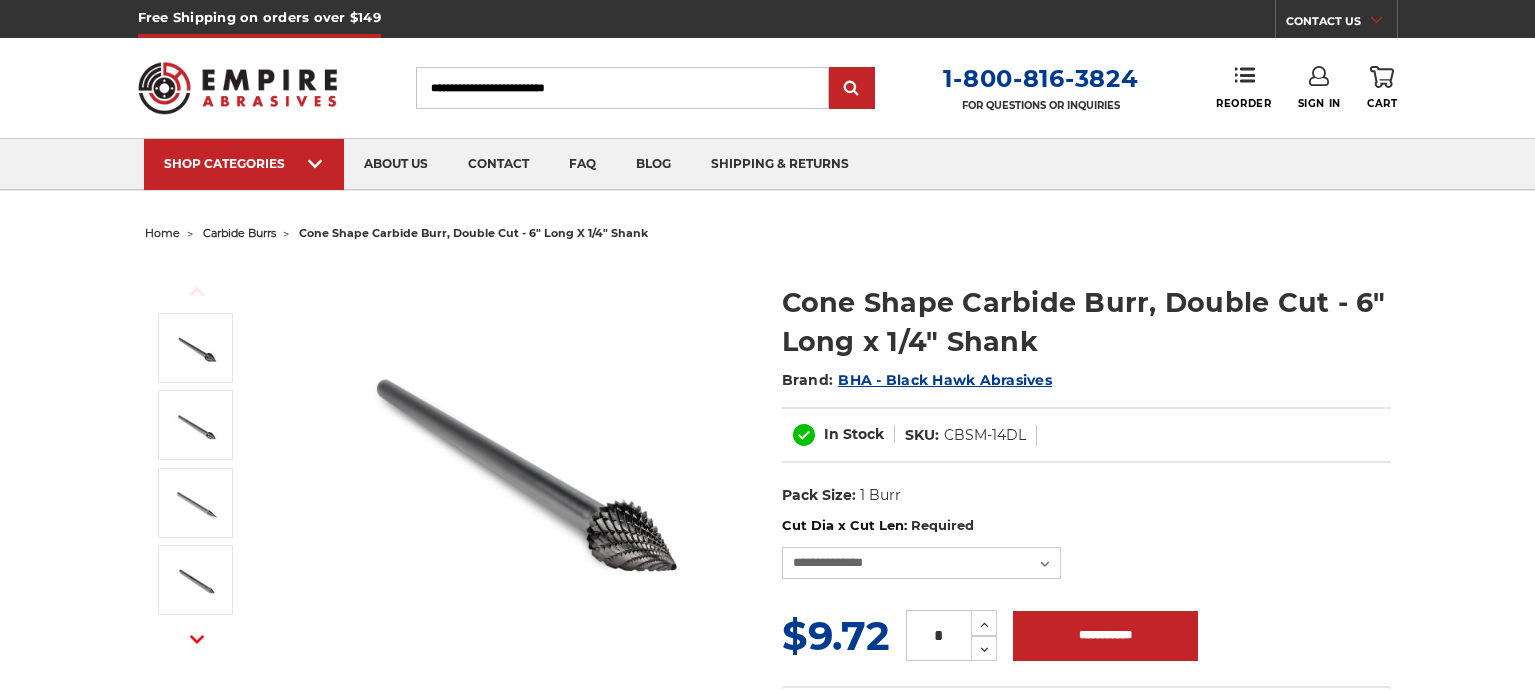 scroll, scrollTop: 0, scrollLeft: 0, axis: both 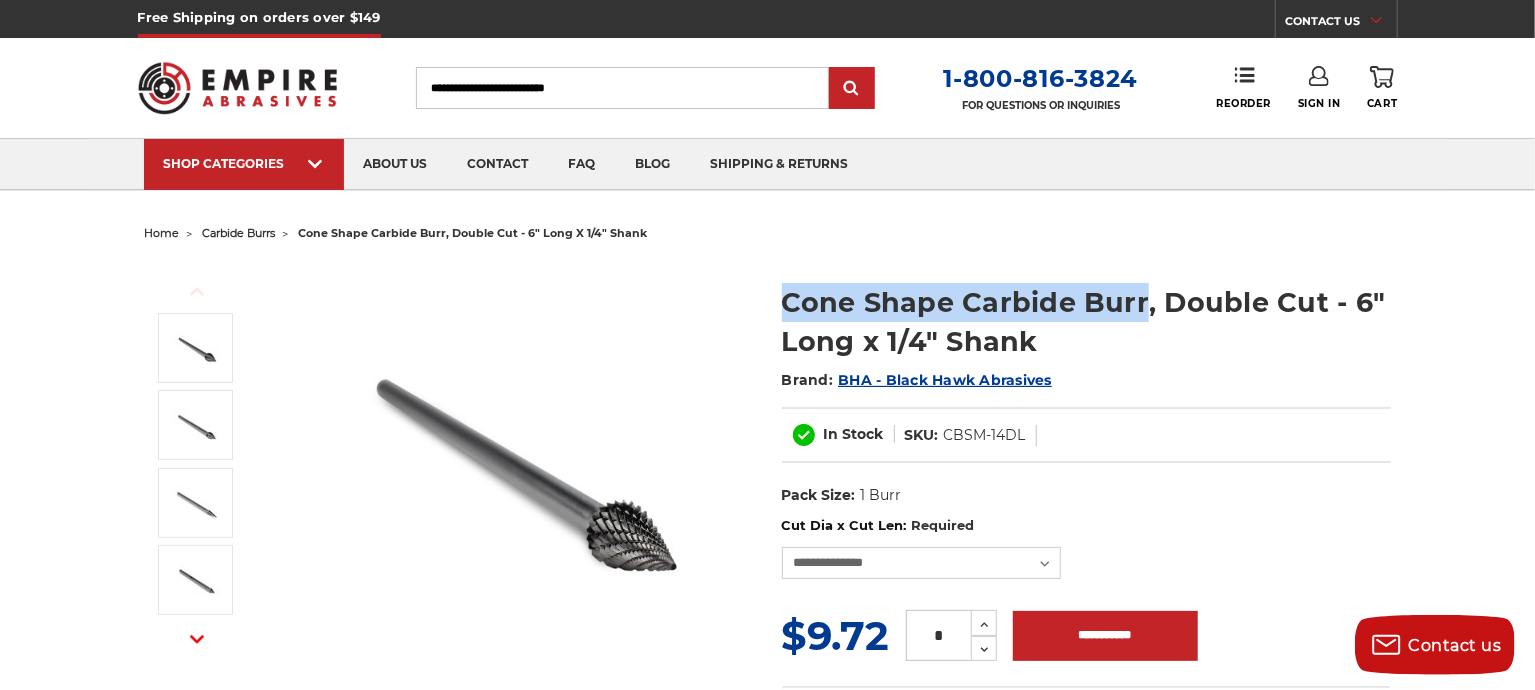 drag, startPoint x: 1144, startPoint y: 297, endPoint x: 783, endPoint y: 288, distance: 361.11218 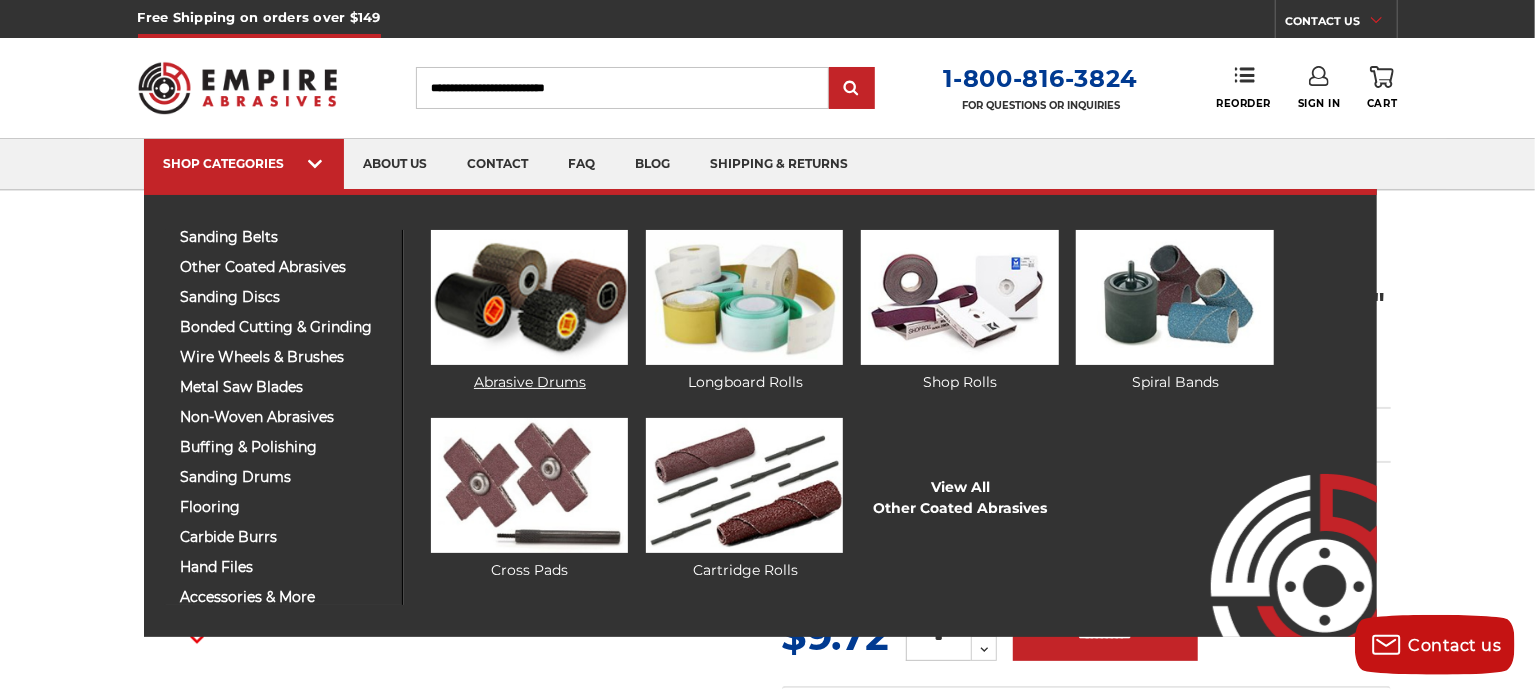 click on "Abrasive Drums" at bounding box center (529, 311) 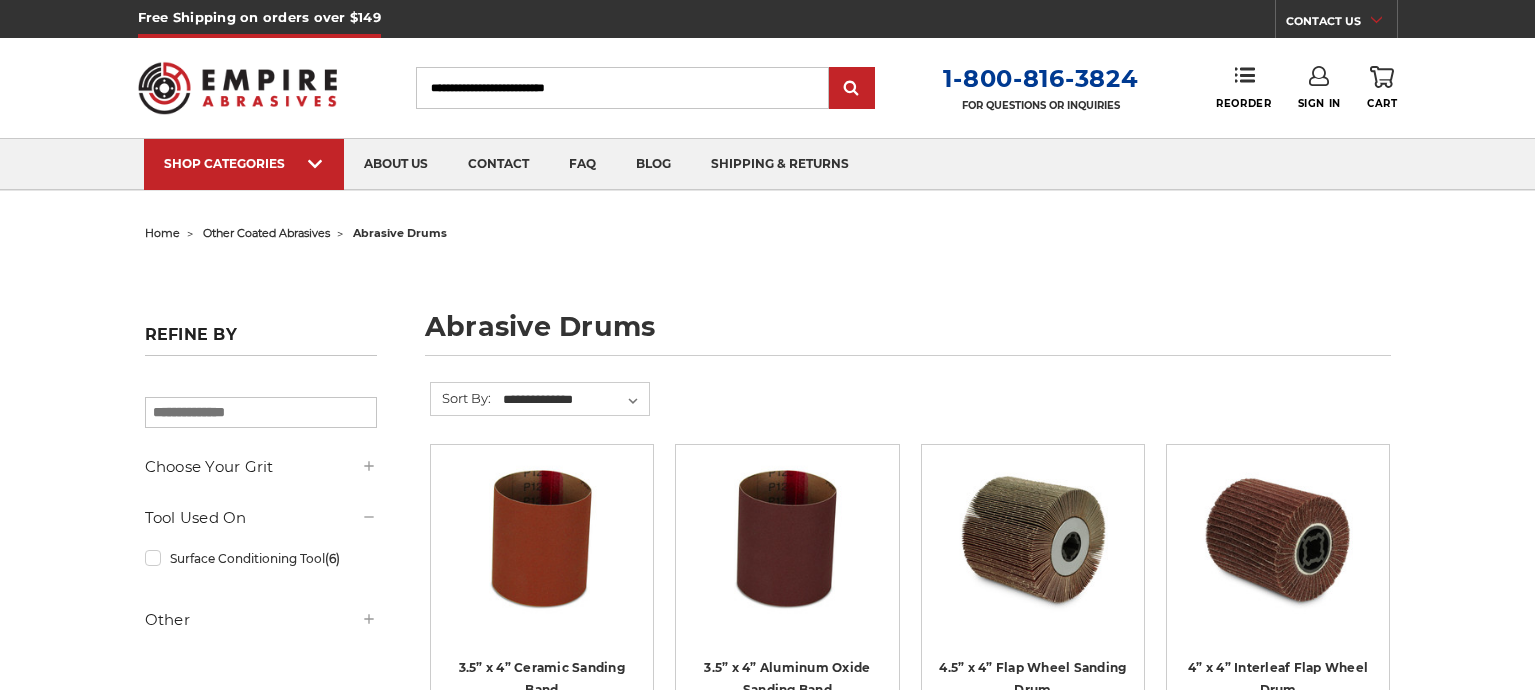 scroll, scrollTop: 0, scrollLeft: 0, axis: both 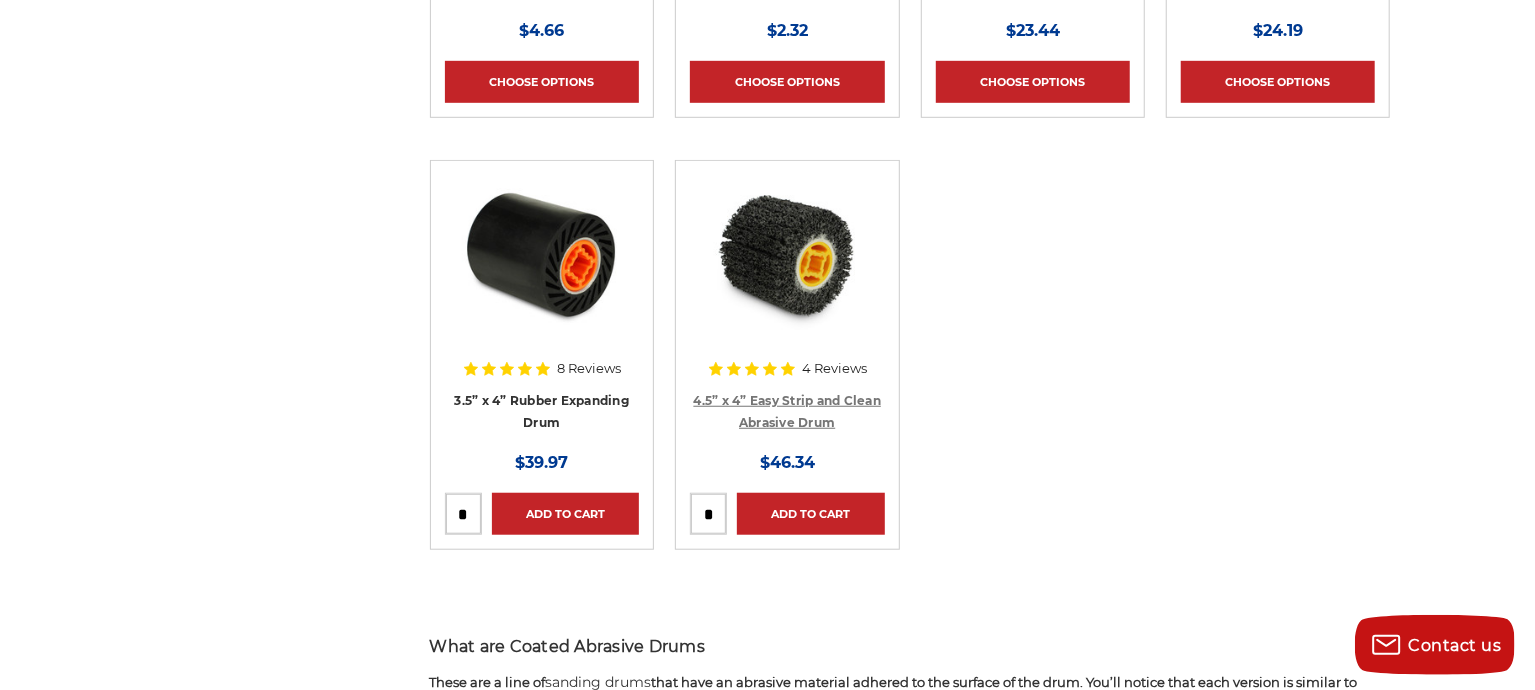 click on "4.5” x 4” Easy Strip and Clean Abrasive Drum" at bounding box center [788, 412] 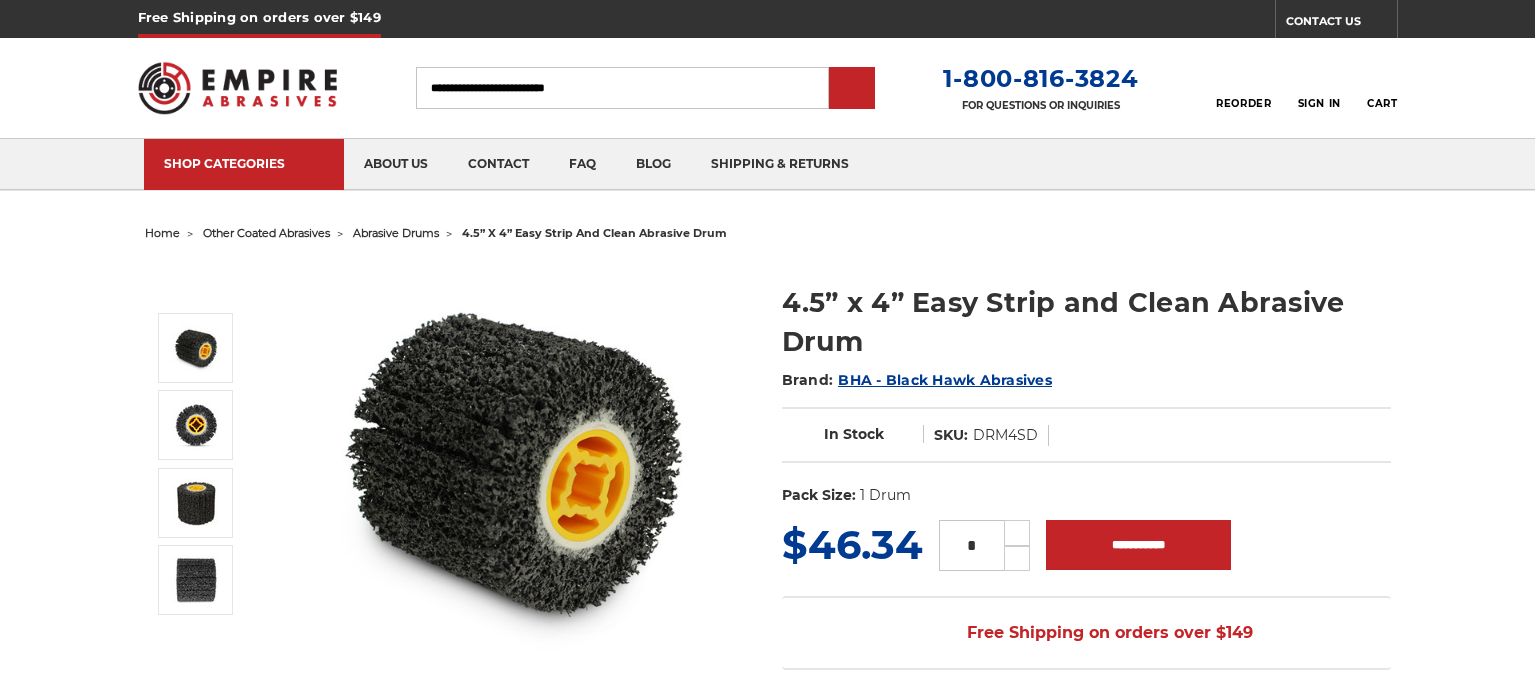 scroll, scrollTop: 0, scrollLeft: 0, axis: both 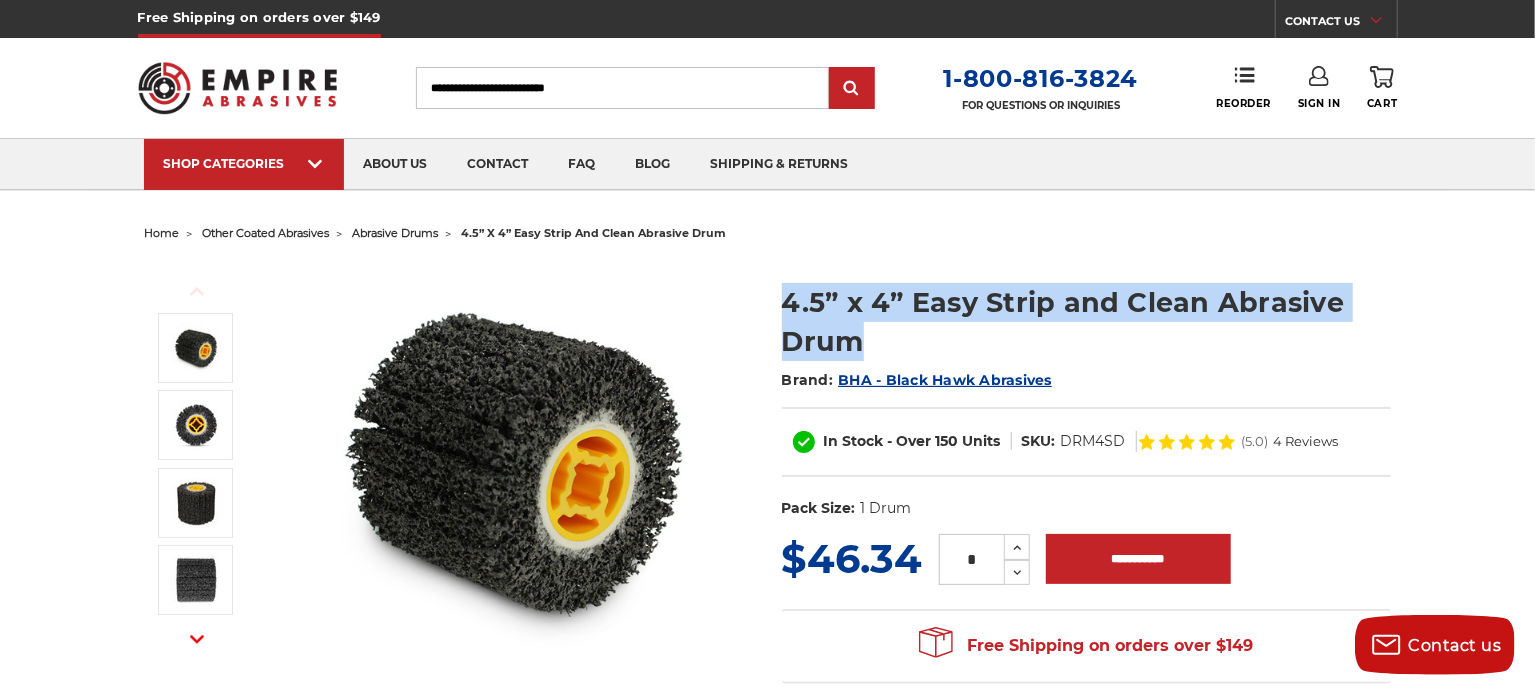 drag, startPoint x: 868, startPoint y: 357, endPoint x: 766, endPoint y: 305, distance: 114.49017 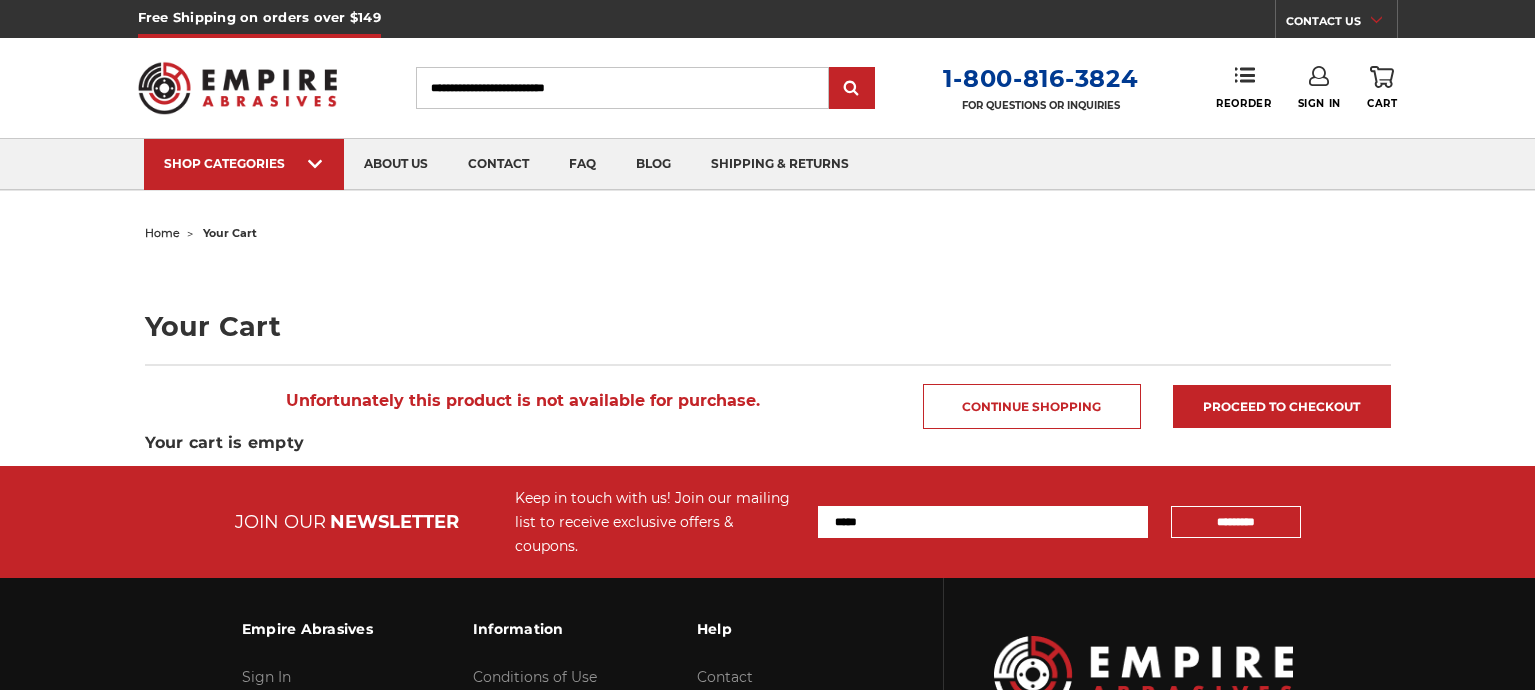 scroll, scrollTop: 0, scrollLeft: 0, axis: both 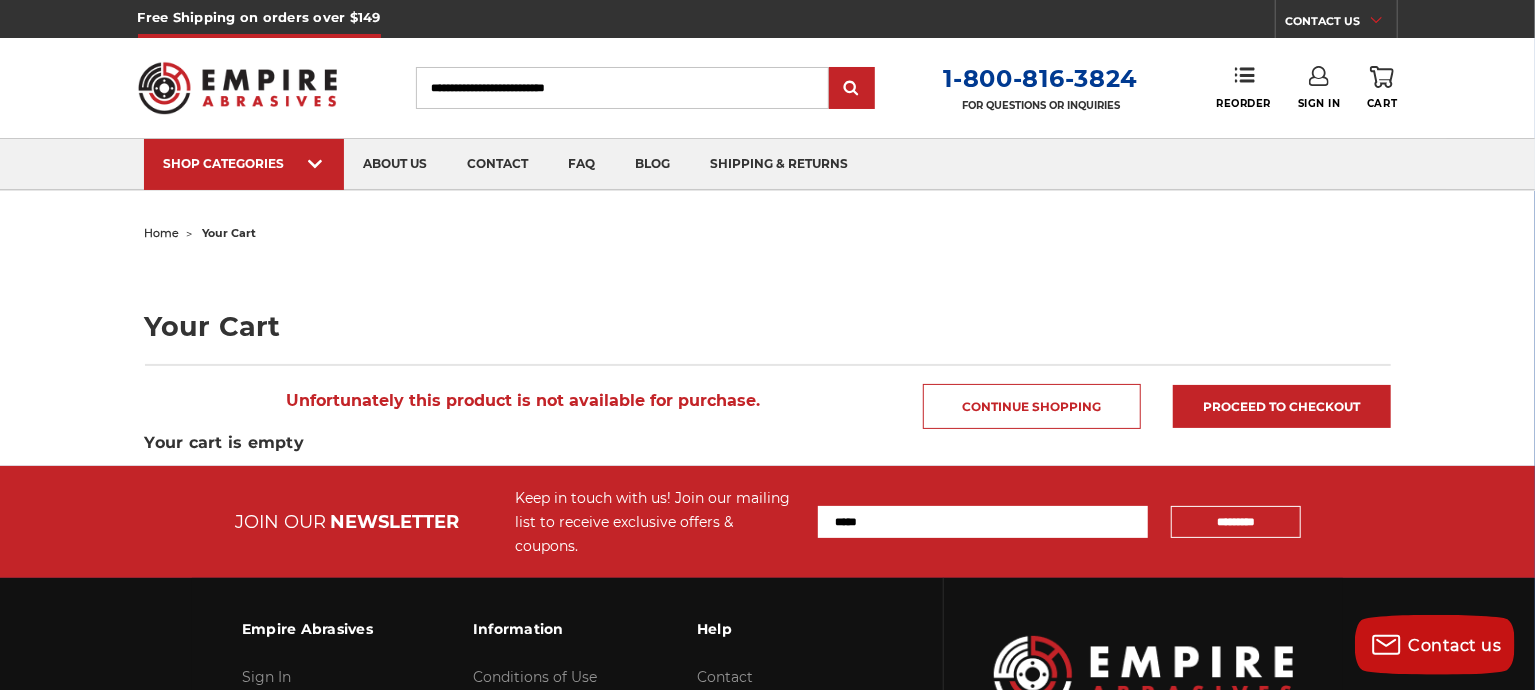 click on "Search" at bounding box center (622, 88) 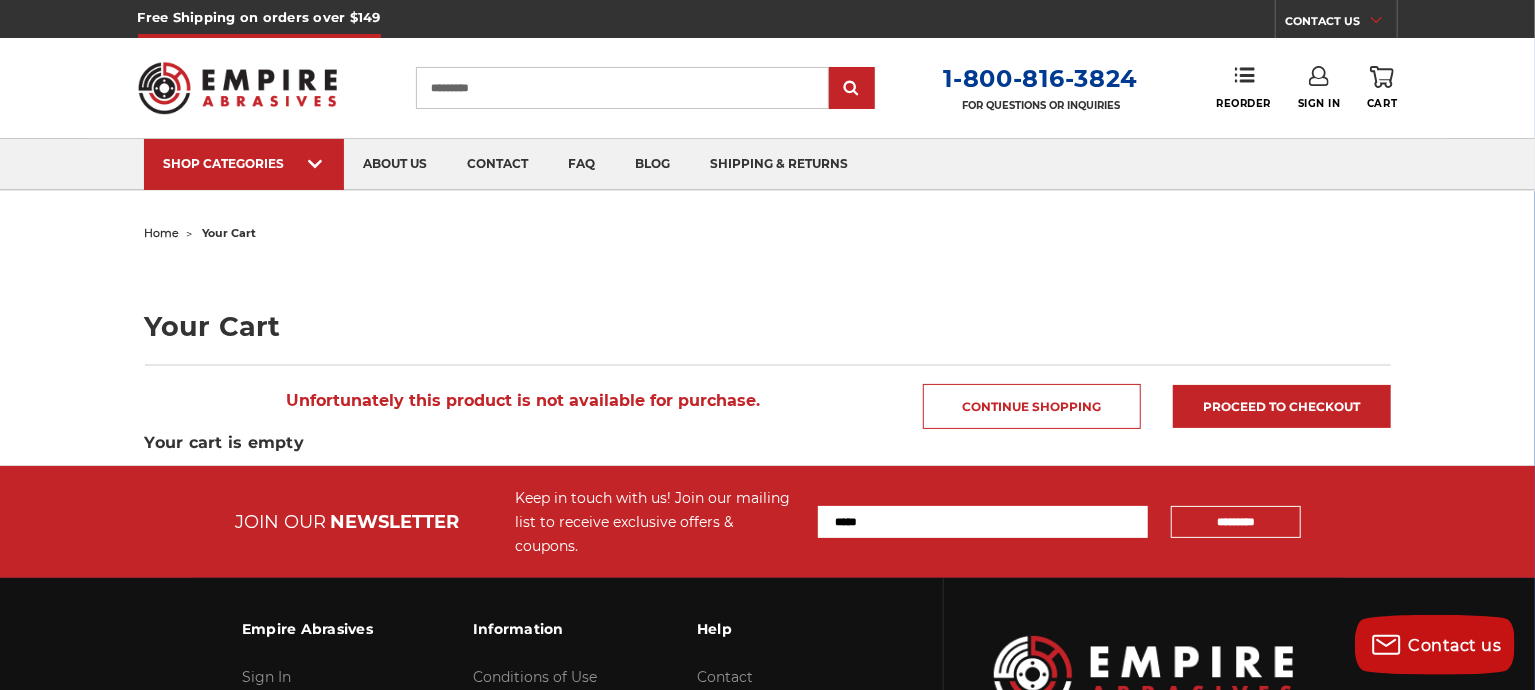 type on "*********" 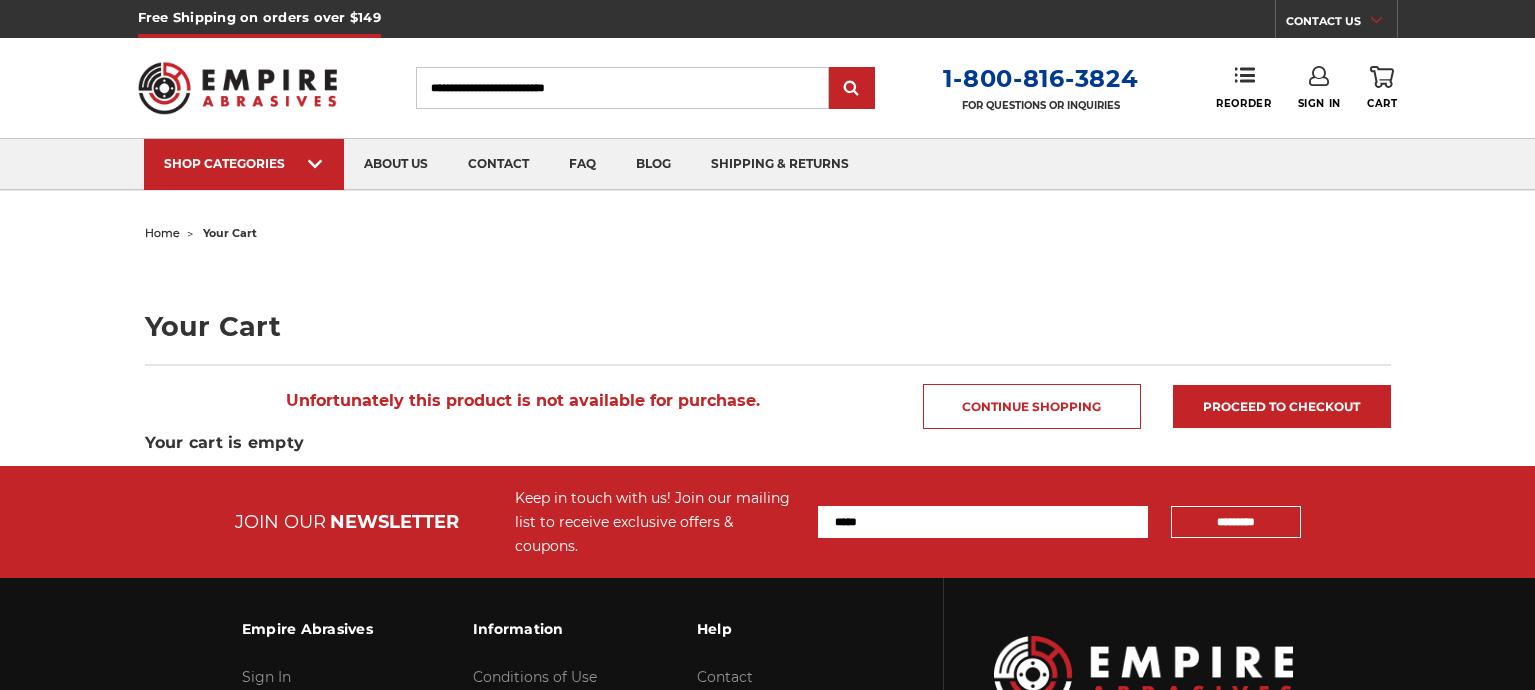 scroll, scrollTop: 0, scrollLeft: 0, axis: both 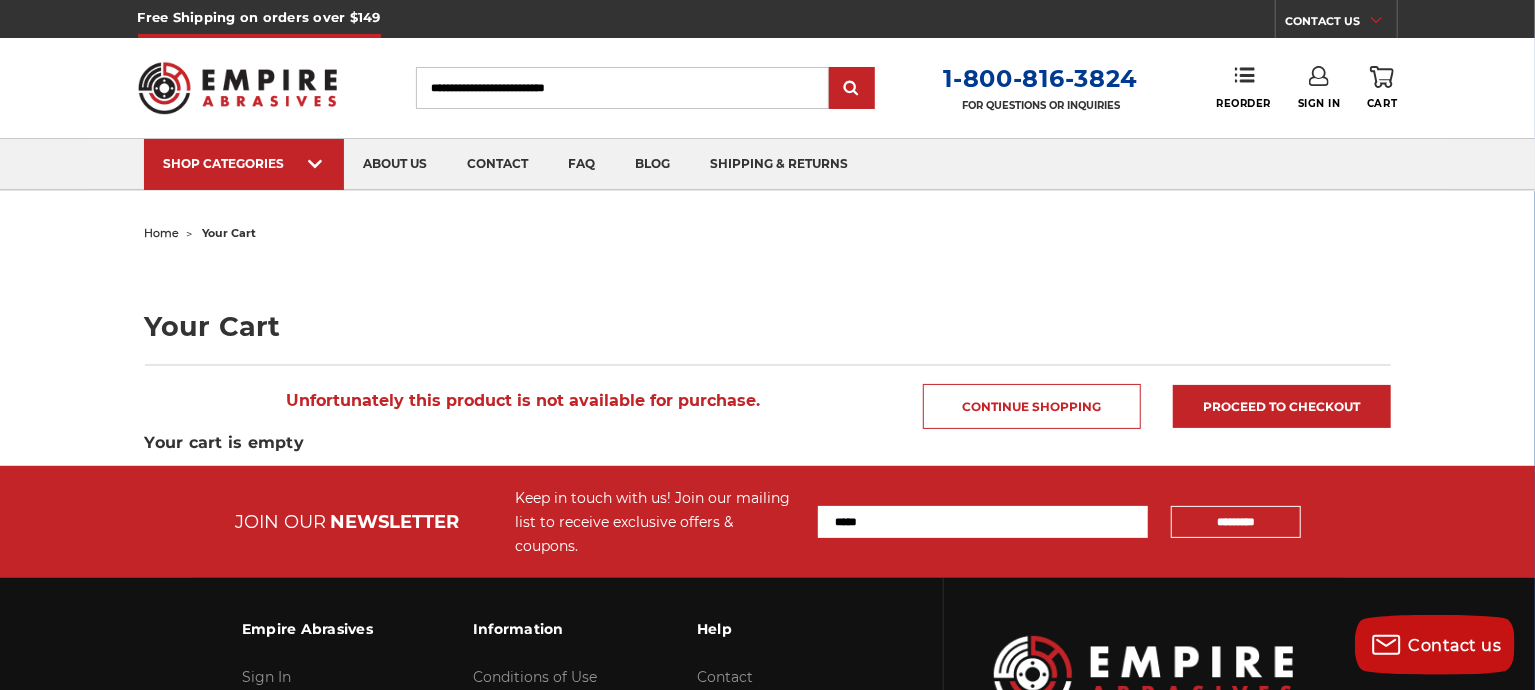 click on "Toggle menu
Menu
Search
[PHONE]
FOR QUESTIONS OR INQUIRIES
Phone
Reorder
Sign In
0
Cart" at bounding box center [768, 88] 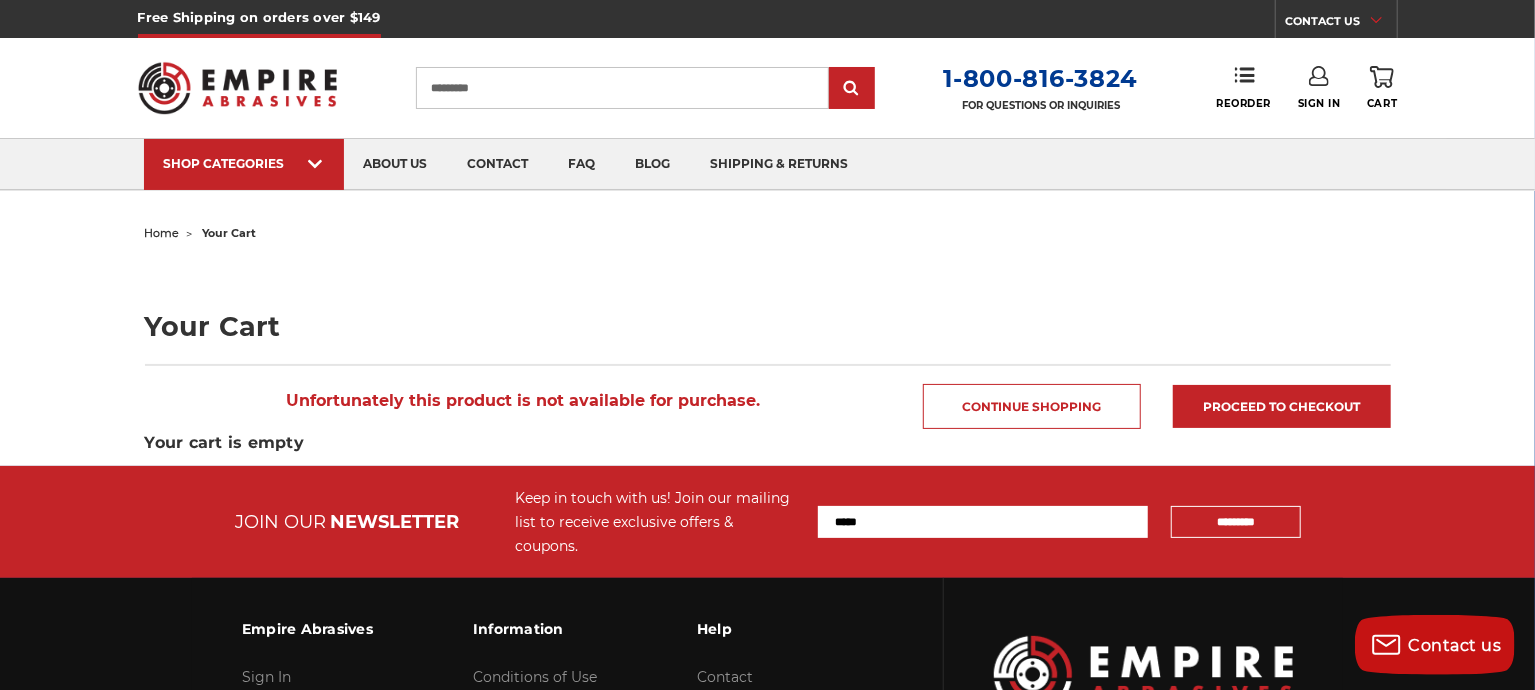 type on "*********" 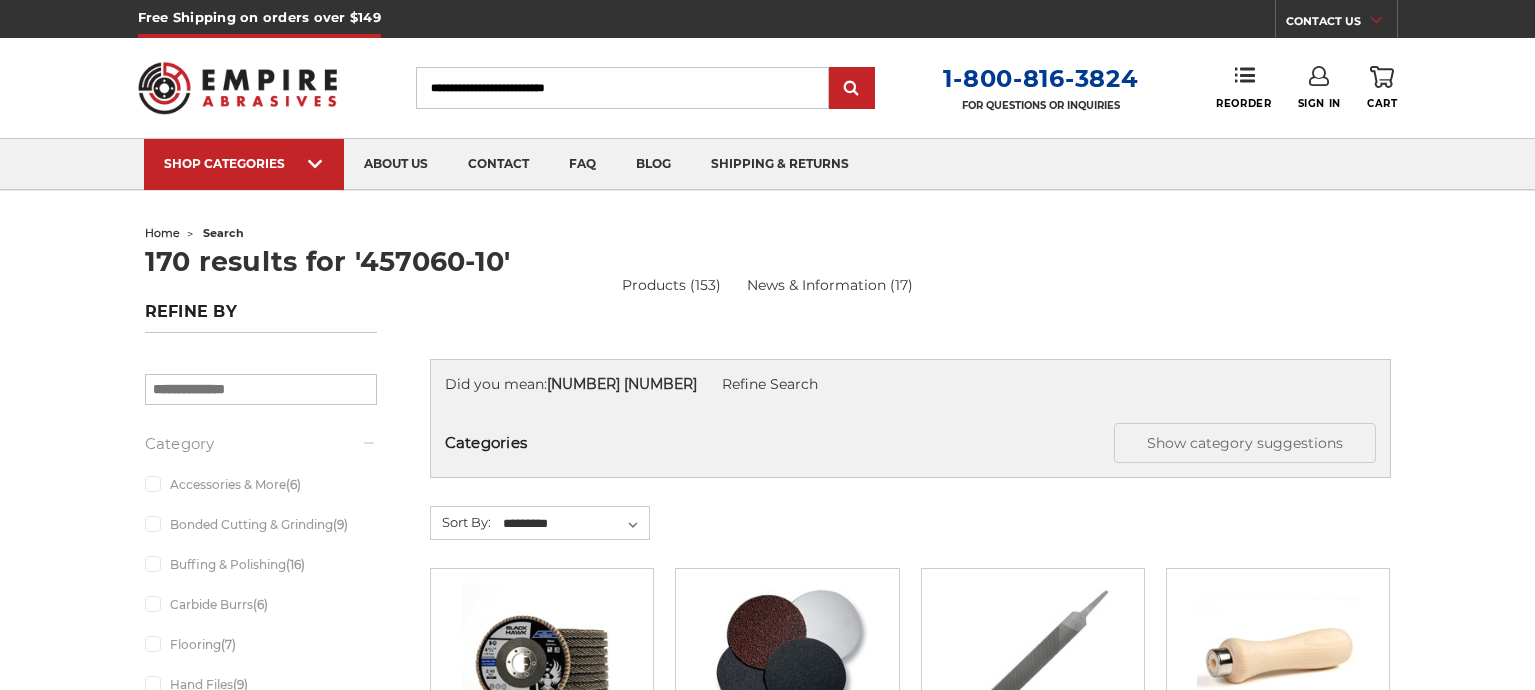 scroll, scrollTop: 0, scrollLeft: 0, axis: both 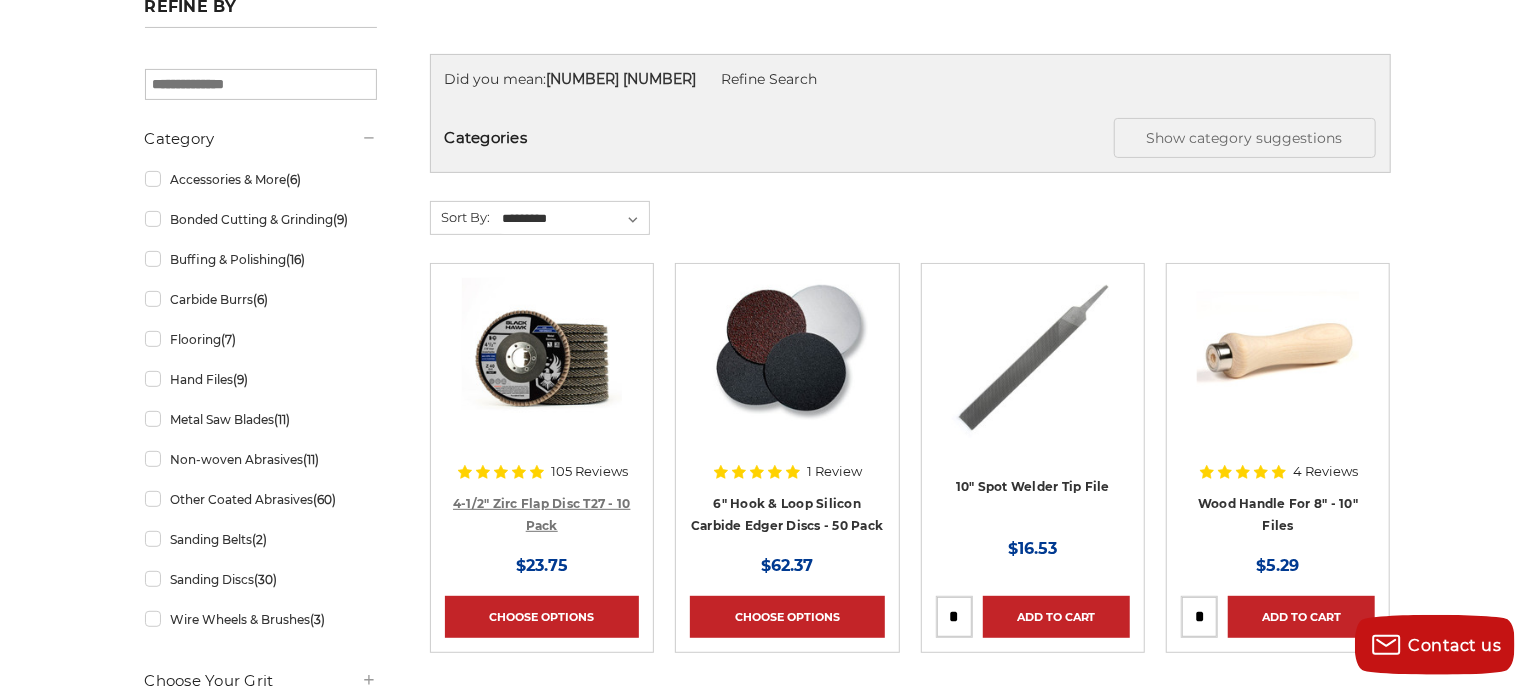 click on "4-1/2" Zirc Flap Disc T27 - 10 Pack" at bounding box center (542, 515) 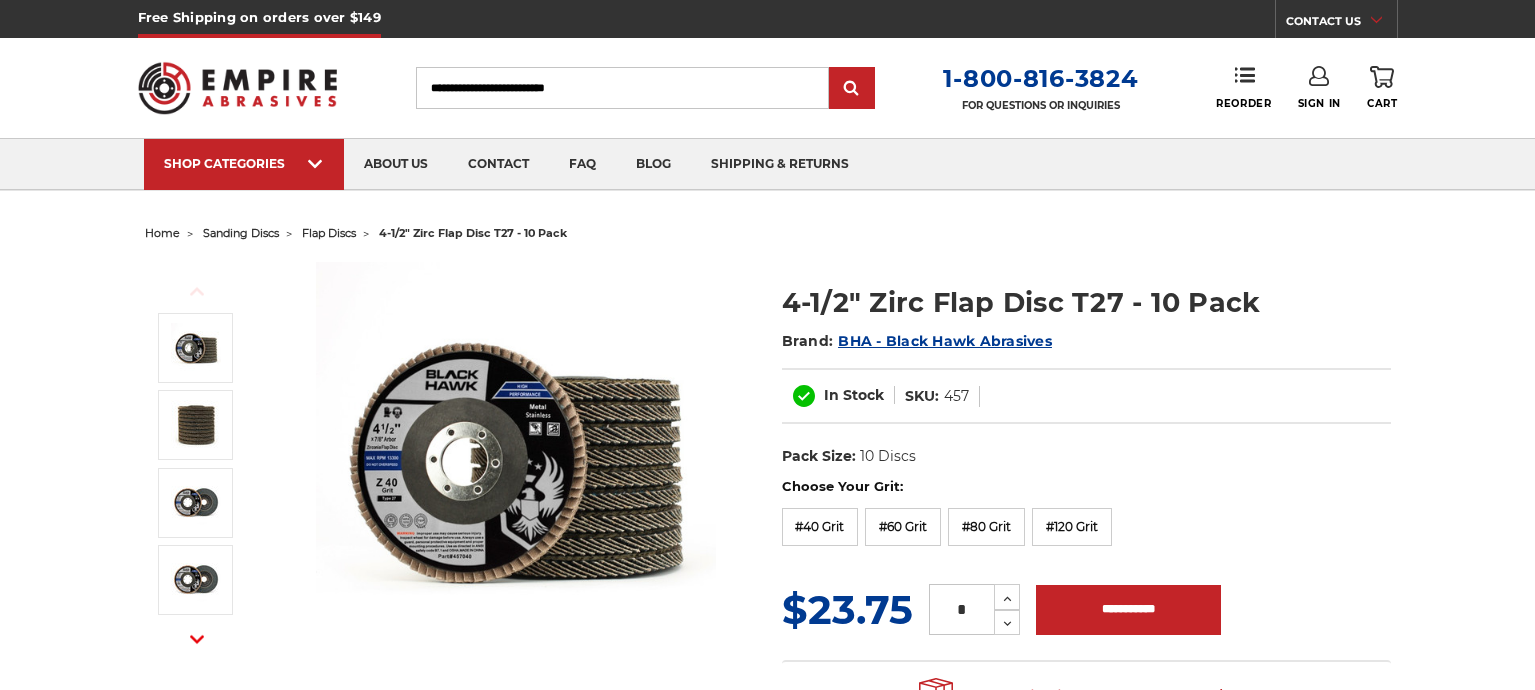 scroll, scrollTop: 0, scrollLeft: 0, axis: both 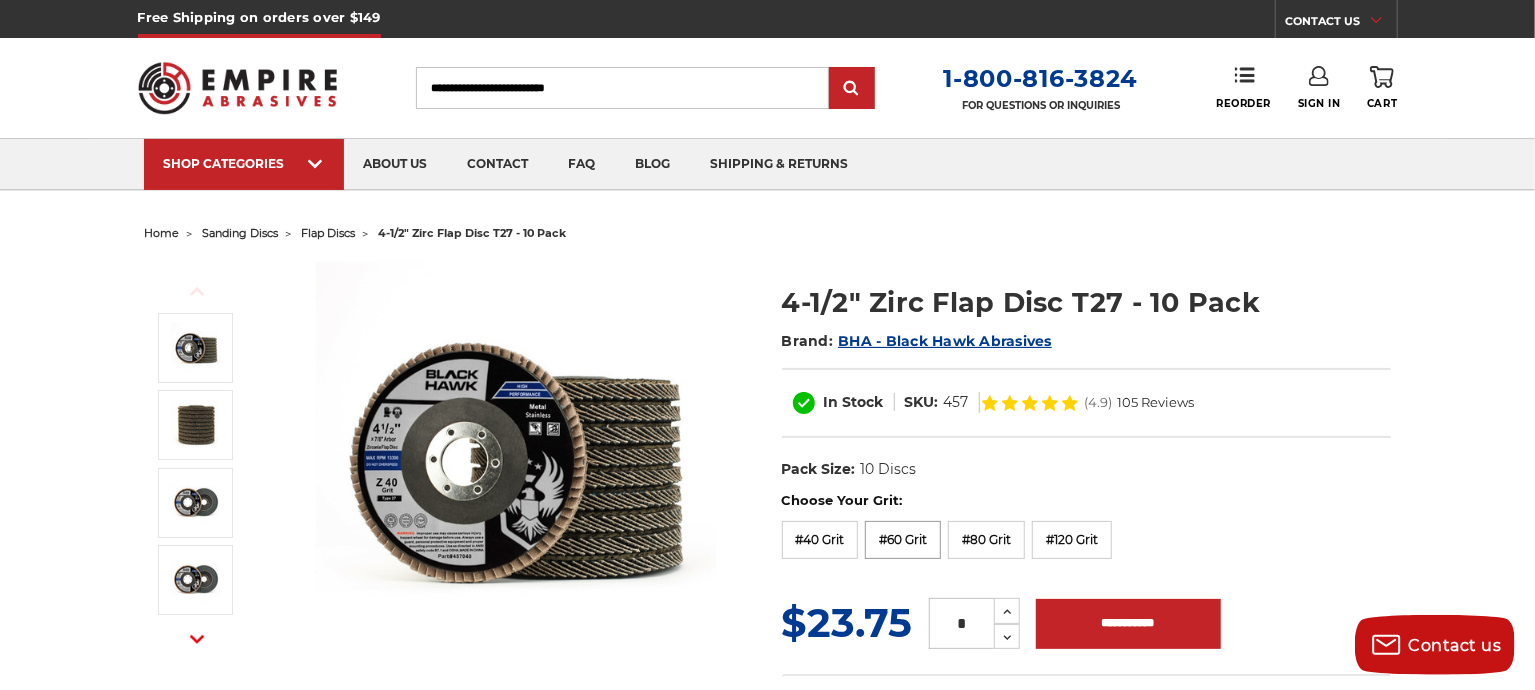 click on "#60 Grit" at bounding box center (903, 540) 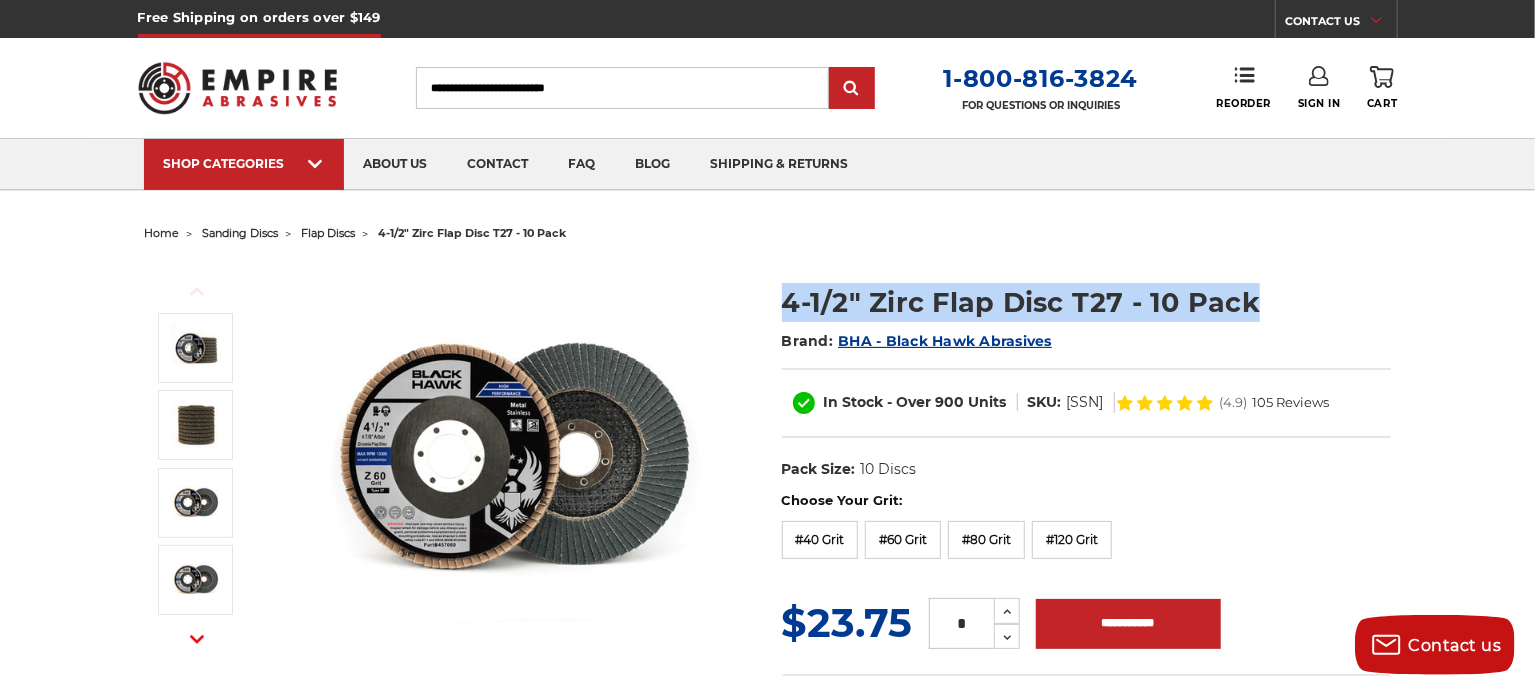 drag, startPoint x: 1258, startPoint y: 301, endPoint x: 783, endPoint y: 291, distance: 475.10526 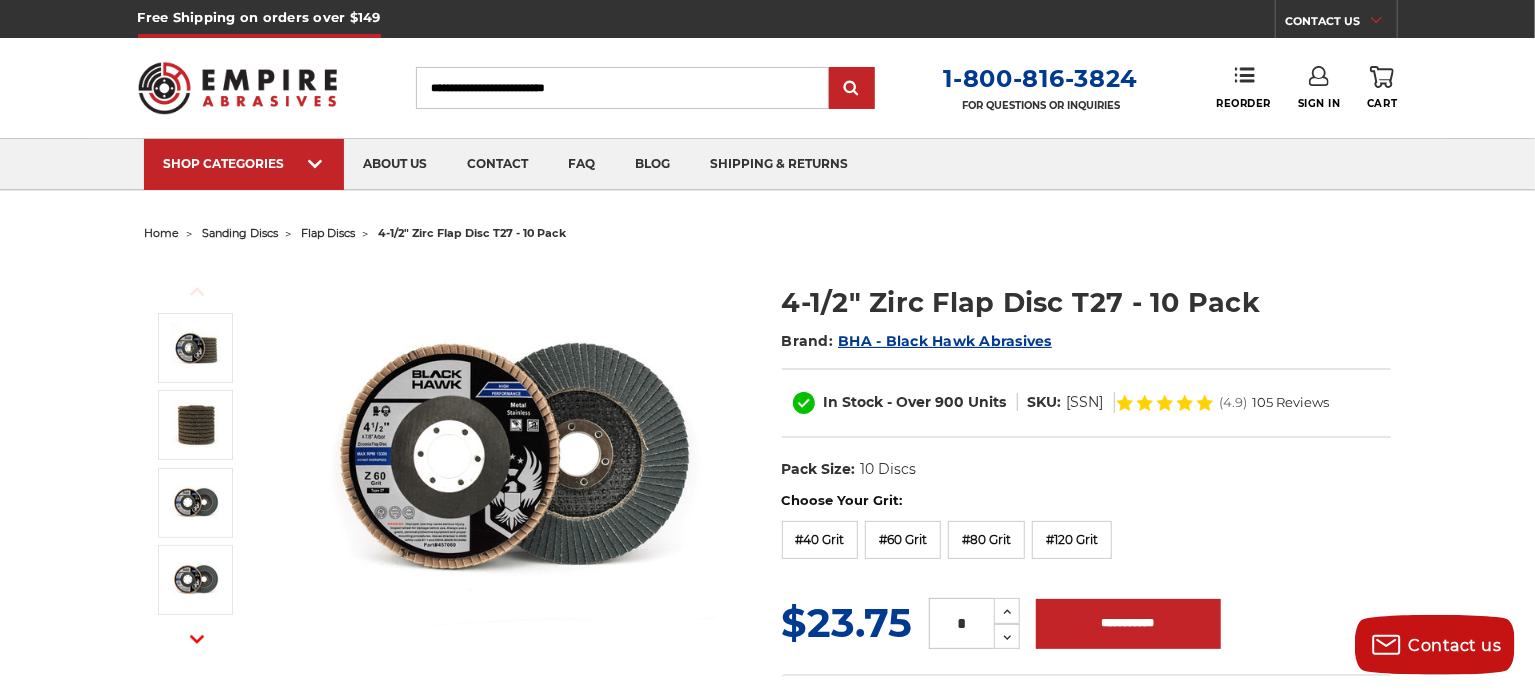 click on "Search" at bounding box center (622, 88) 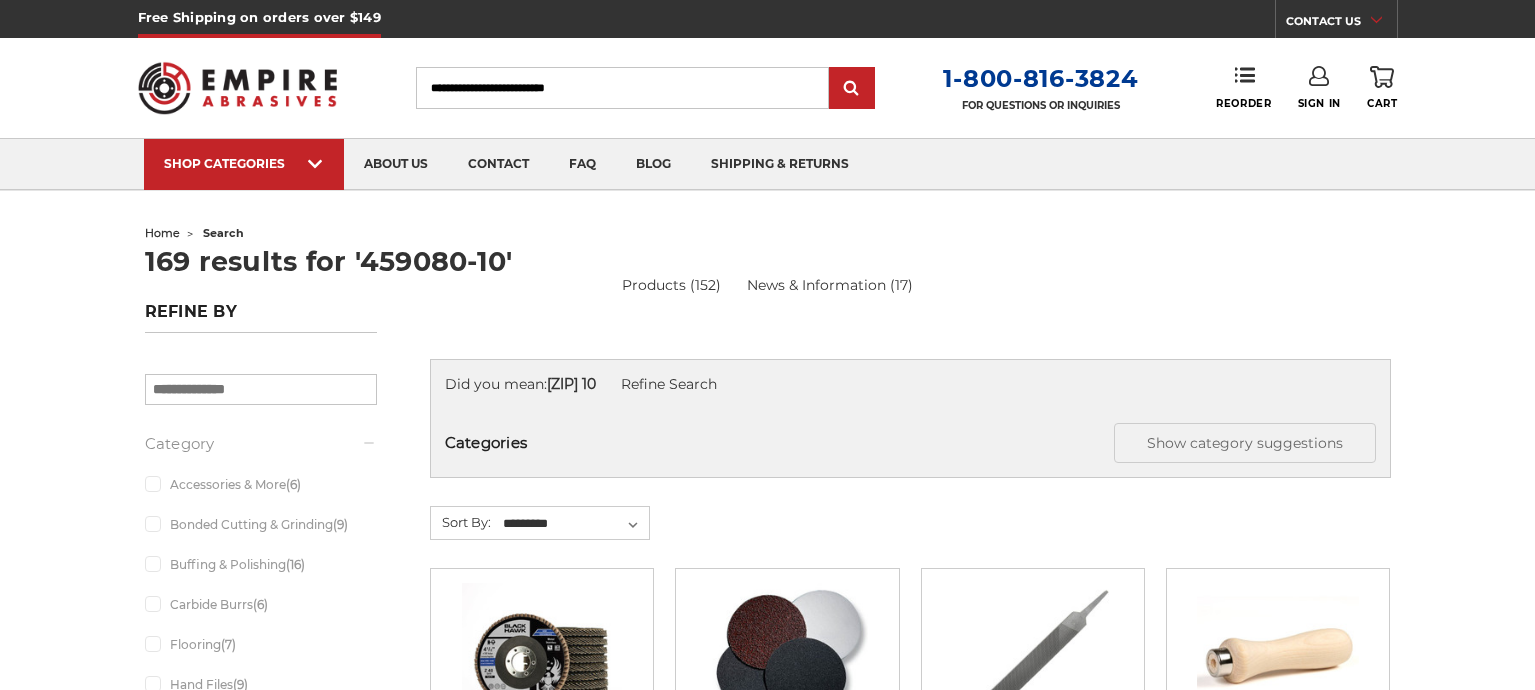 scroll, scrollTop: 0, scrollLeft: 0, axis: both 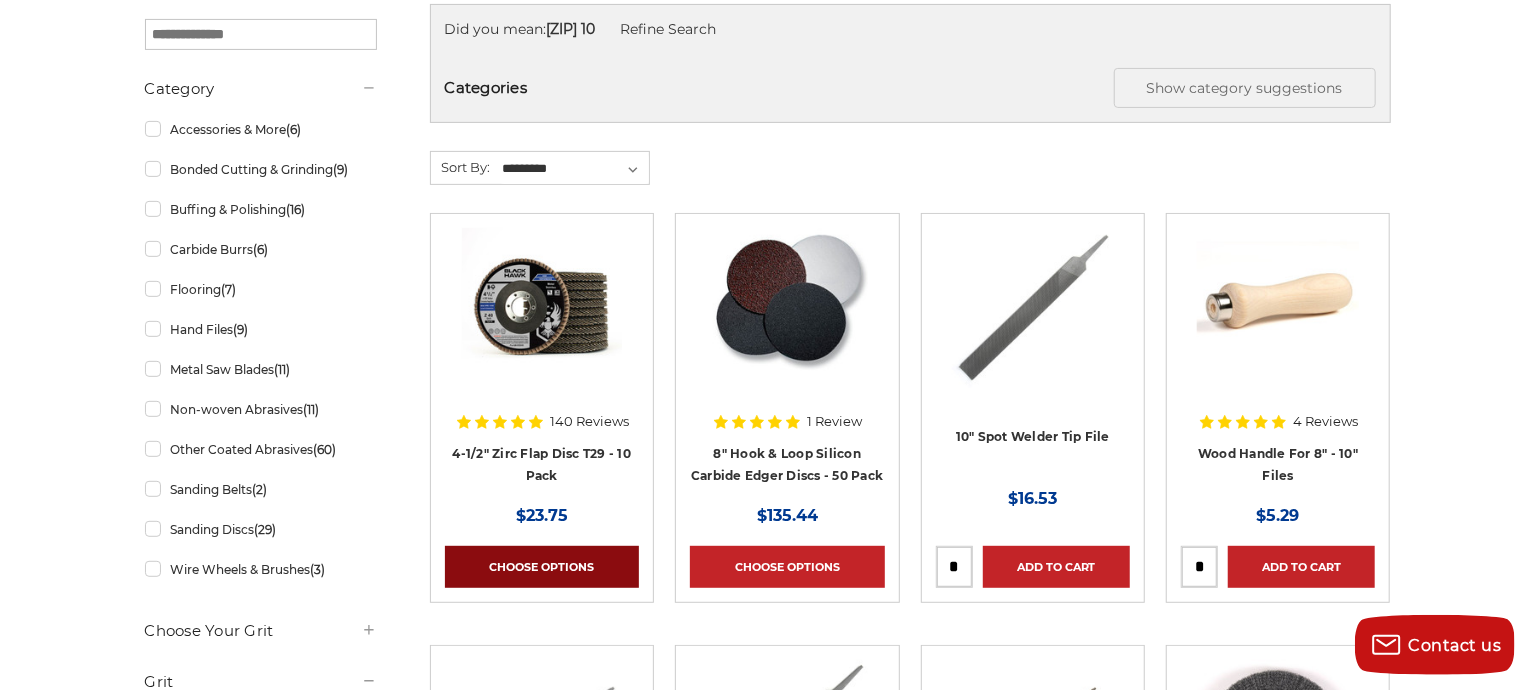 click on "Choose Options" at bounding box center [542, 567] 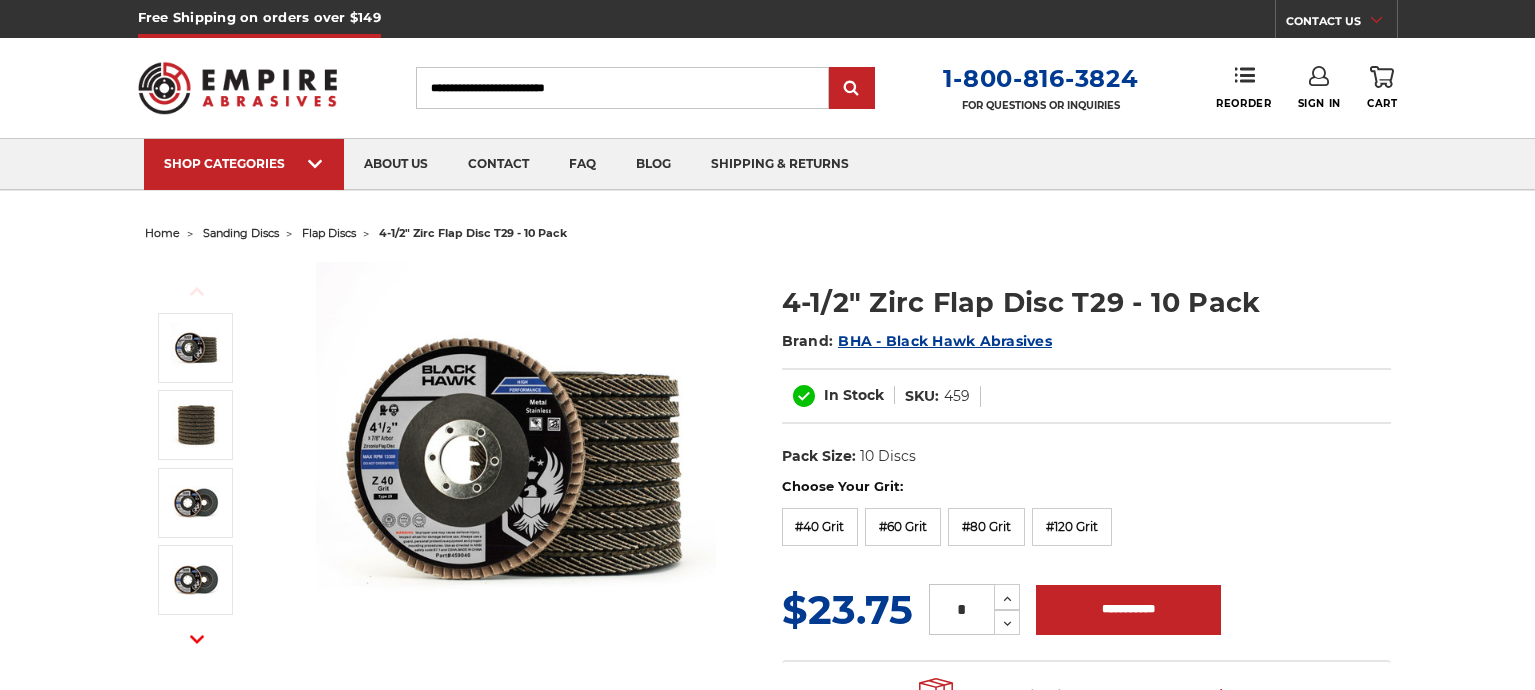 scroll, scrollTop: 0, scrollLeft: 0, axis: both 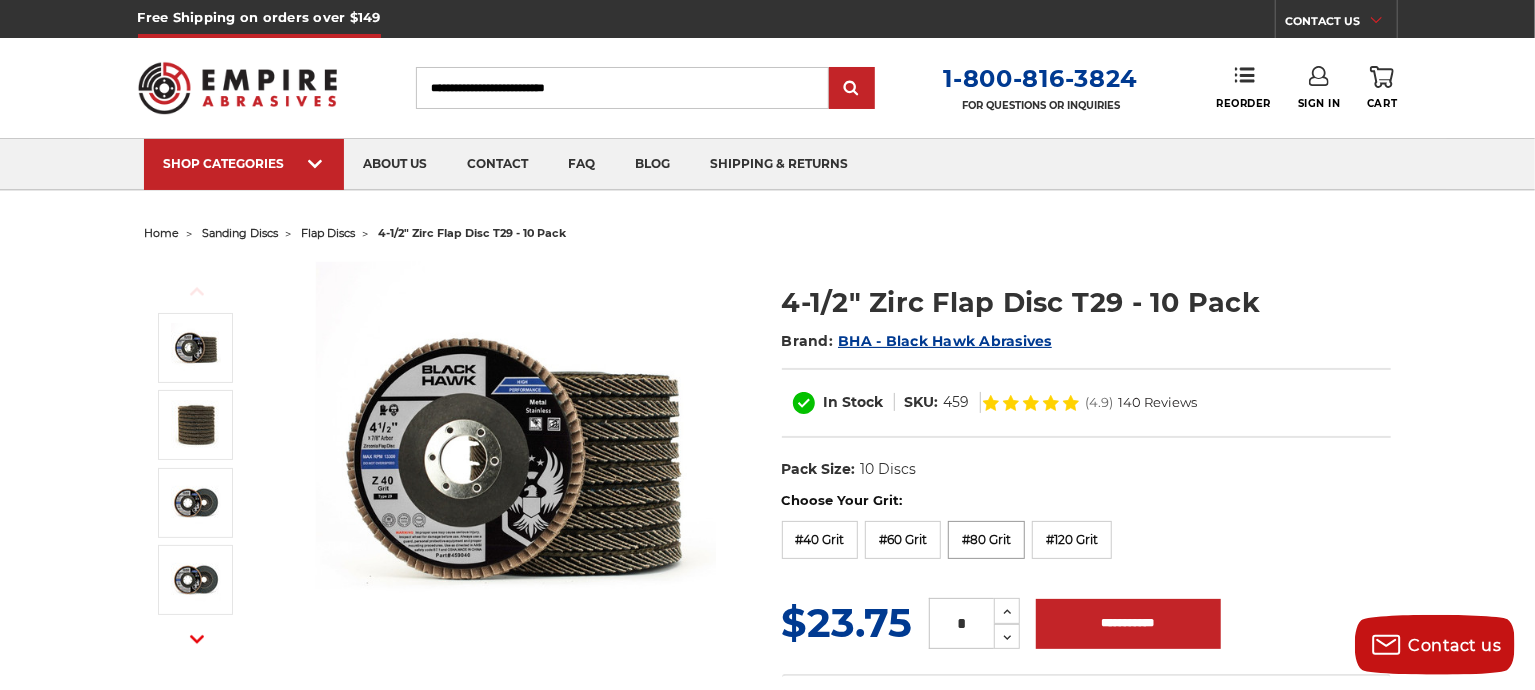 click on "#80 Grit" at bounding box center [986, 540] 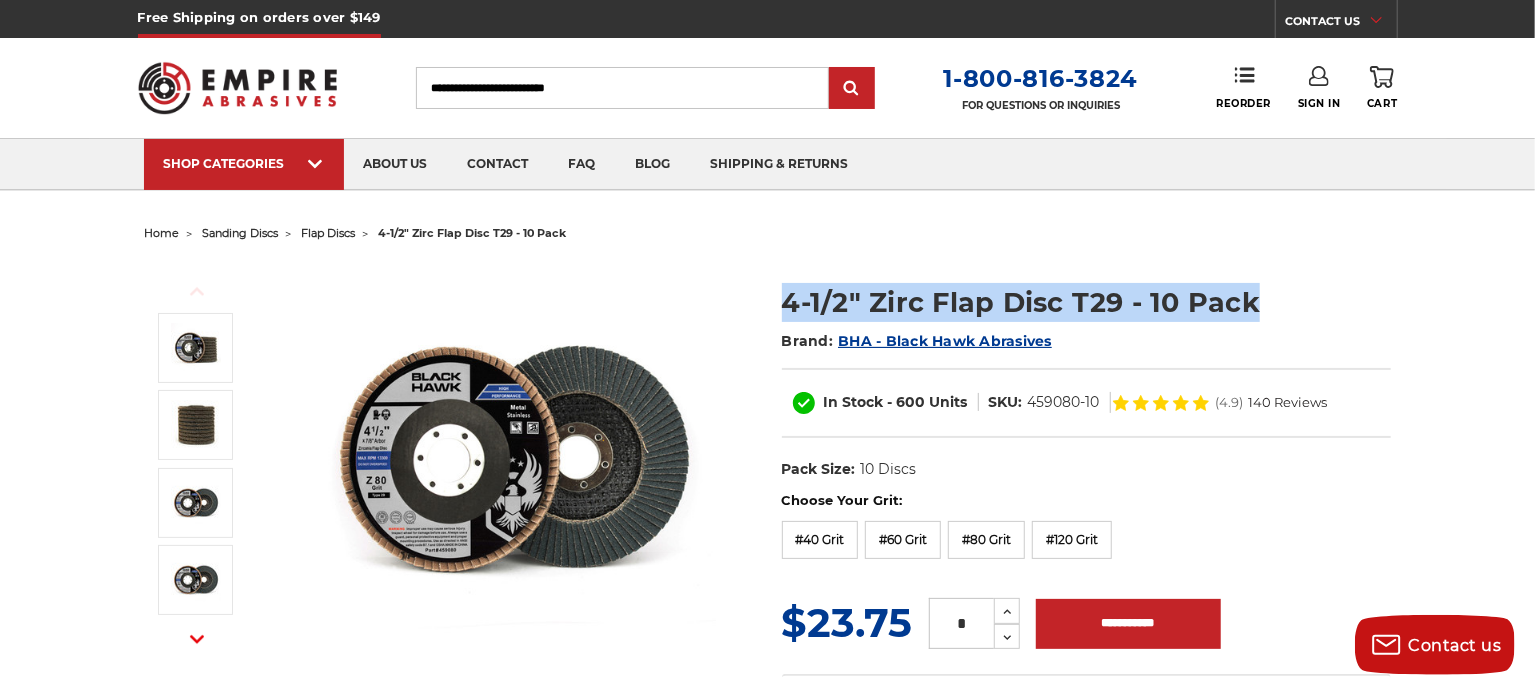 drag, startPoint x: 1264, startPoint y: 302, endPoint x: 737, endPoint y: 318, distance: 527.2428 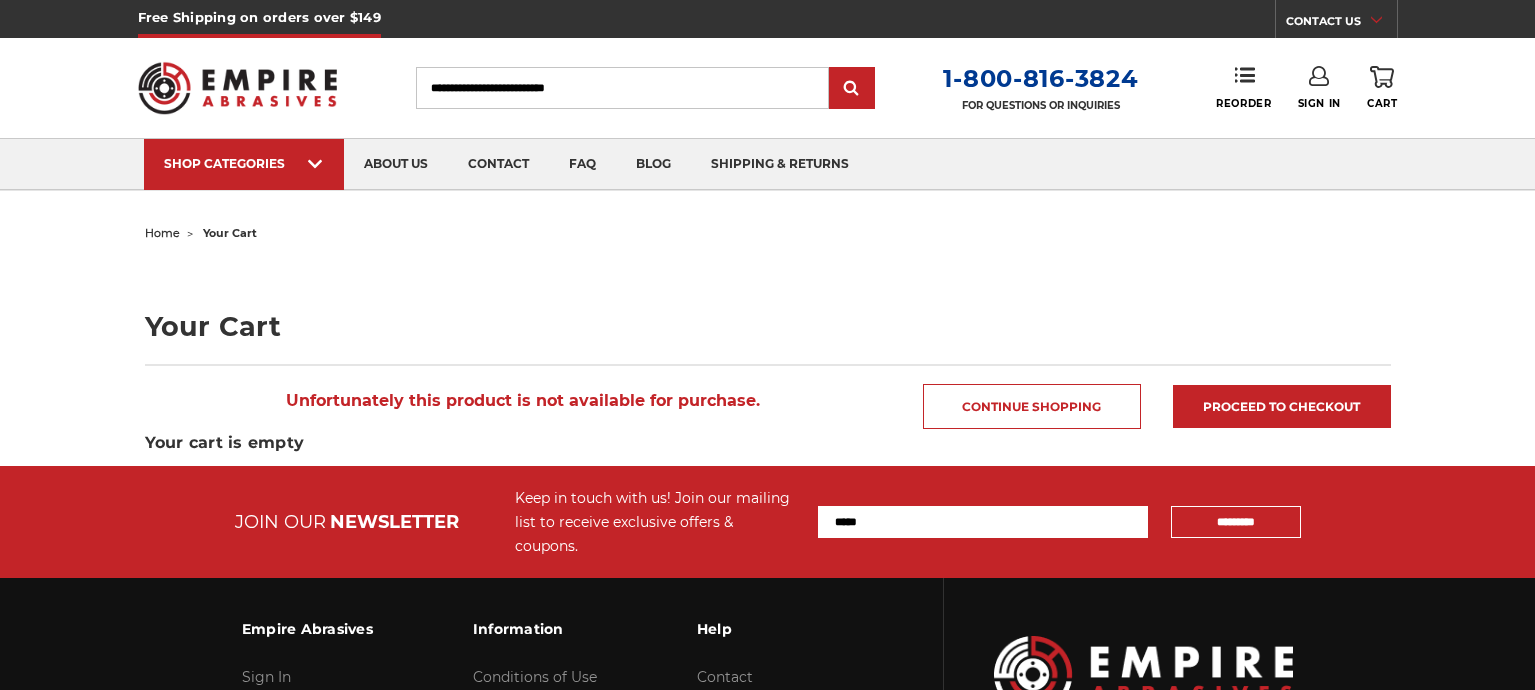 scroll, scrollTop: 0, scrollLeft: 0, axis: both 